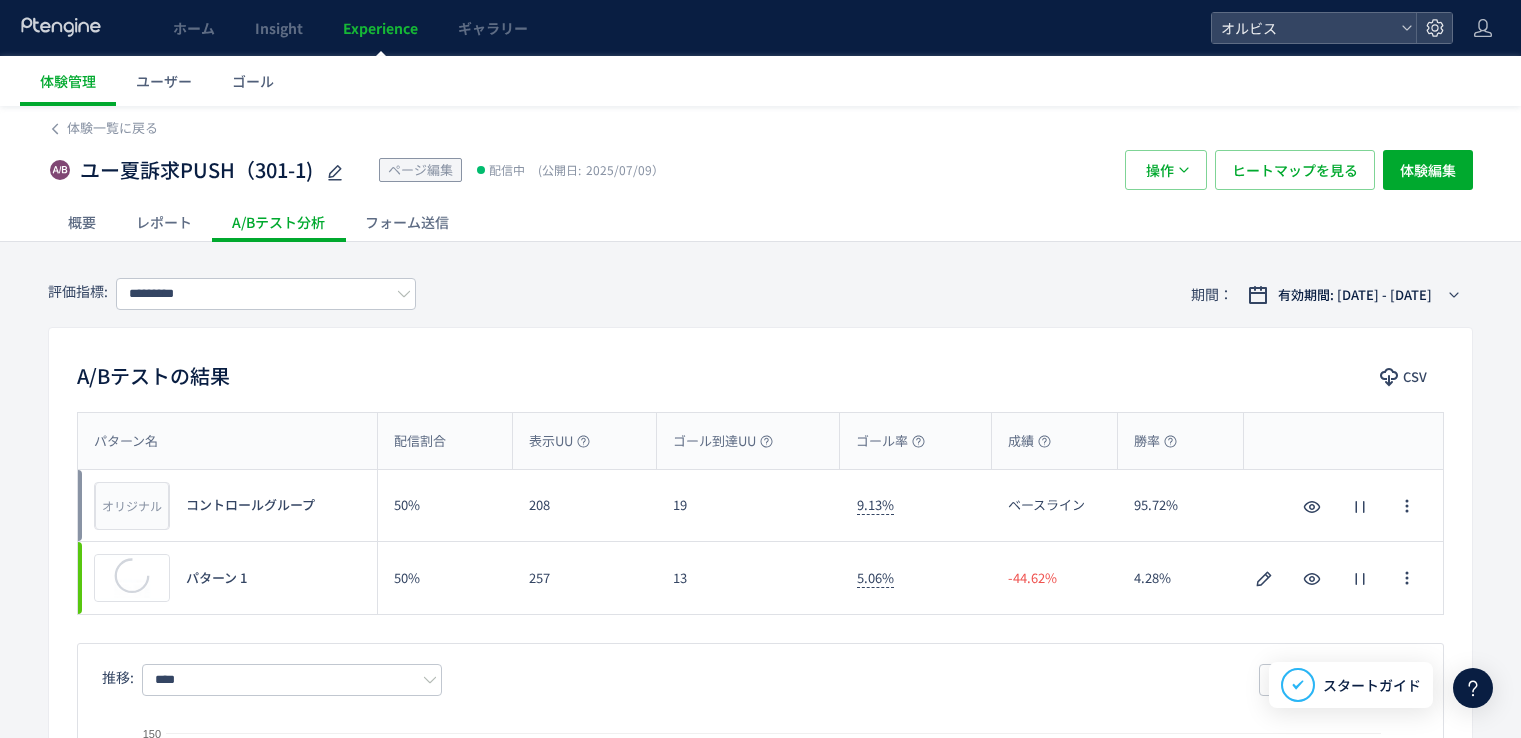 scroll, scrollTop: 0, scrollLeft: 0, axis: both 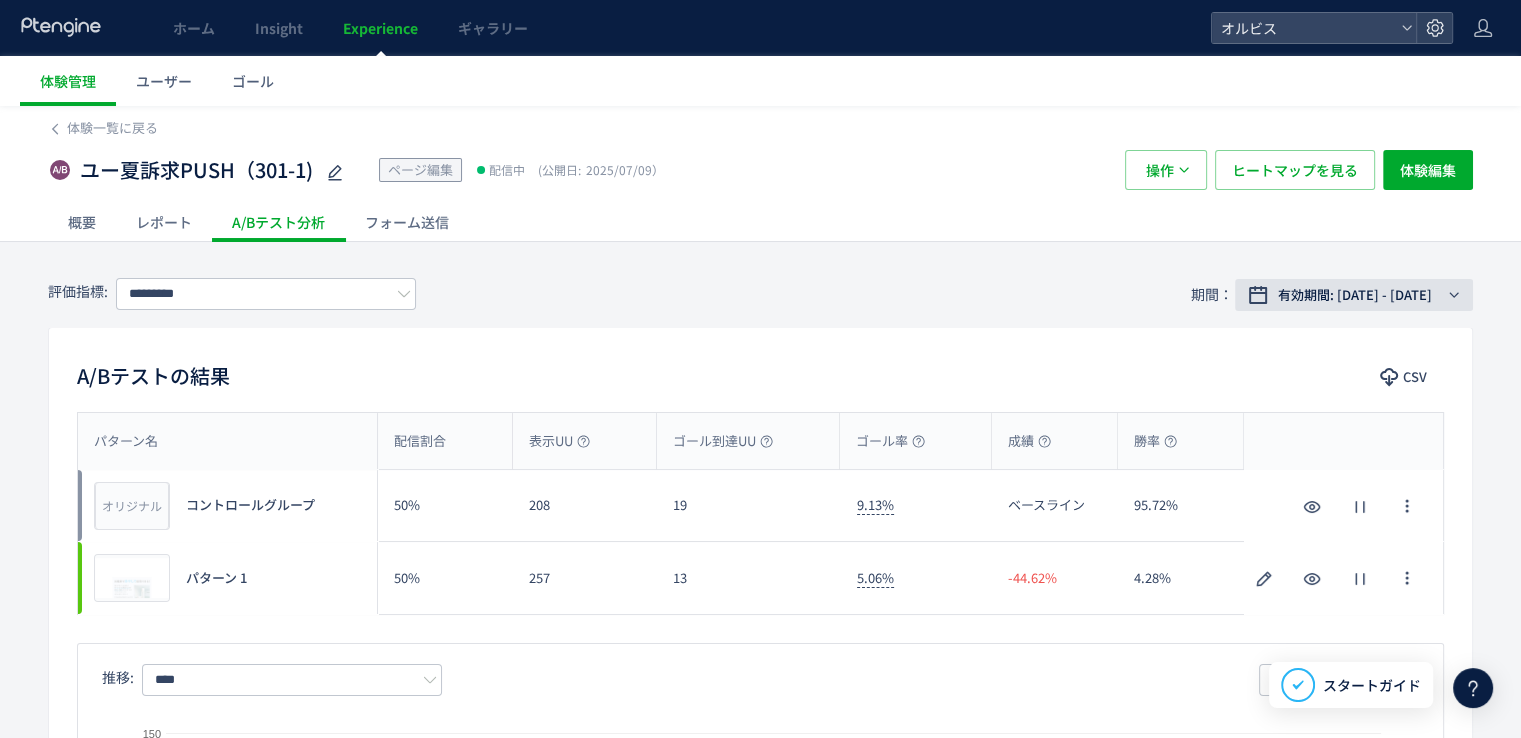 click on "有効期間: [DATE] - 今日" 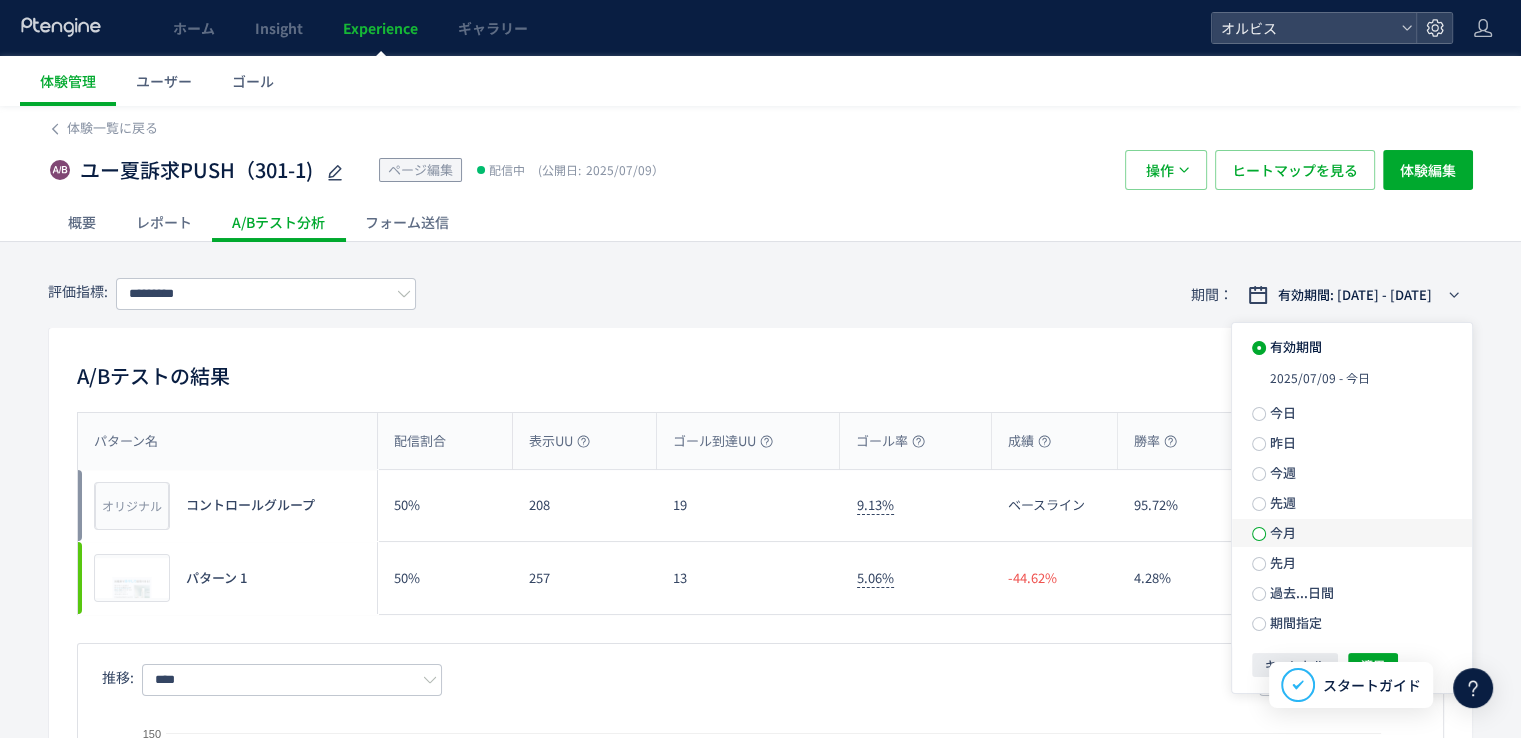 click at bounding box center [1259, 534] 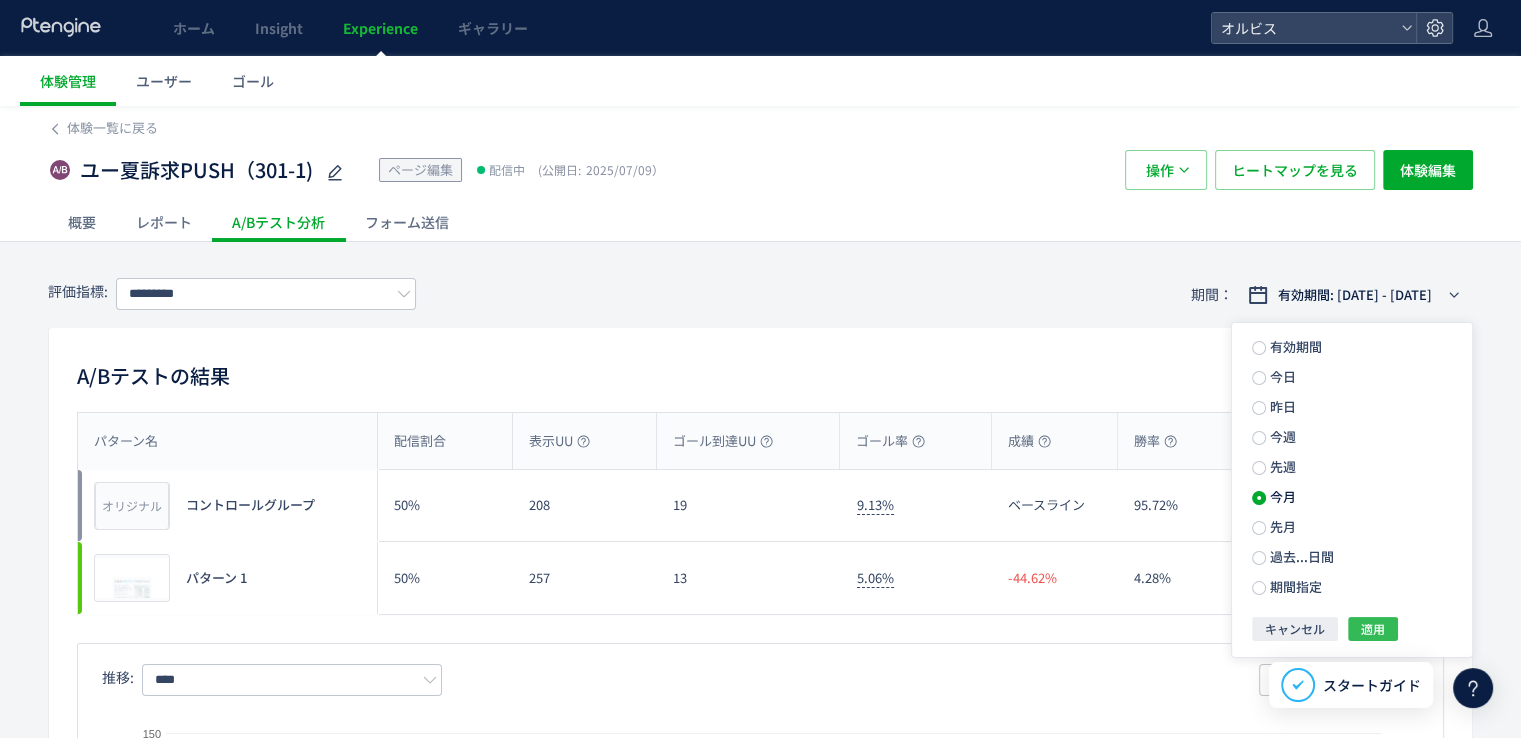 click on "適用" at bounding box center [1373, 629] 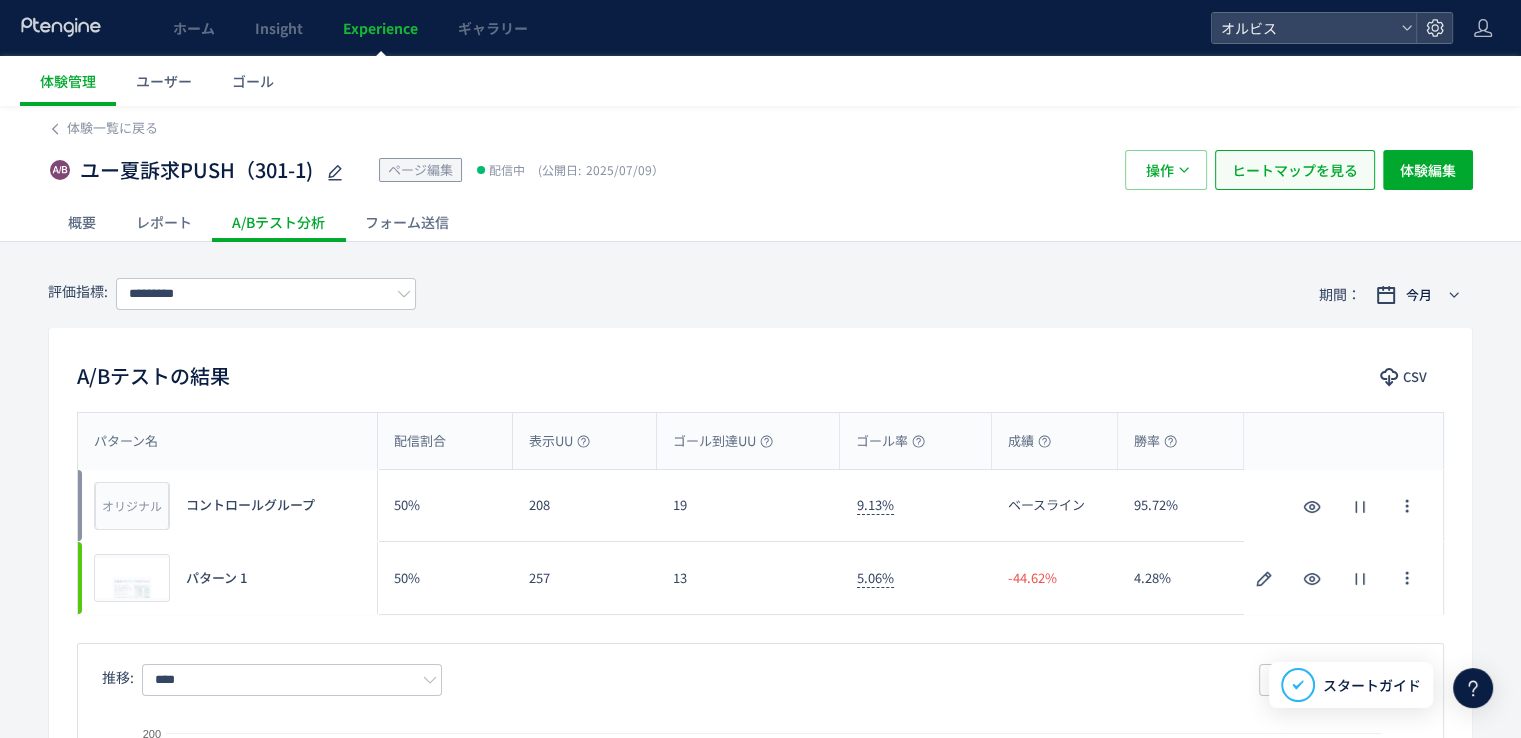 click on "ヒートマップを見る" at bounding box center [1295, 170] 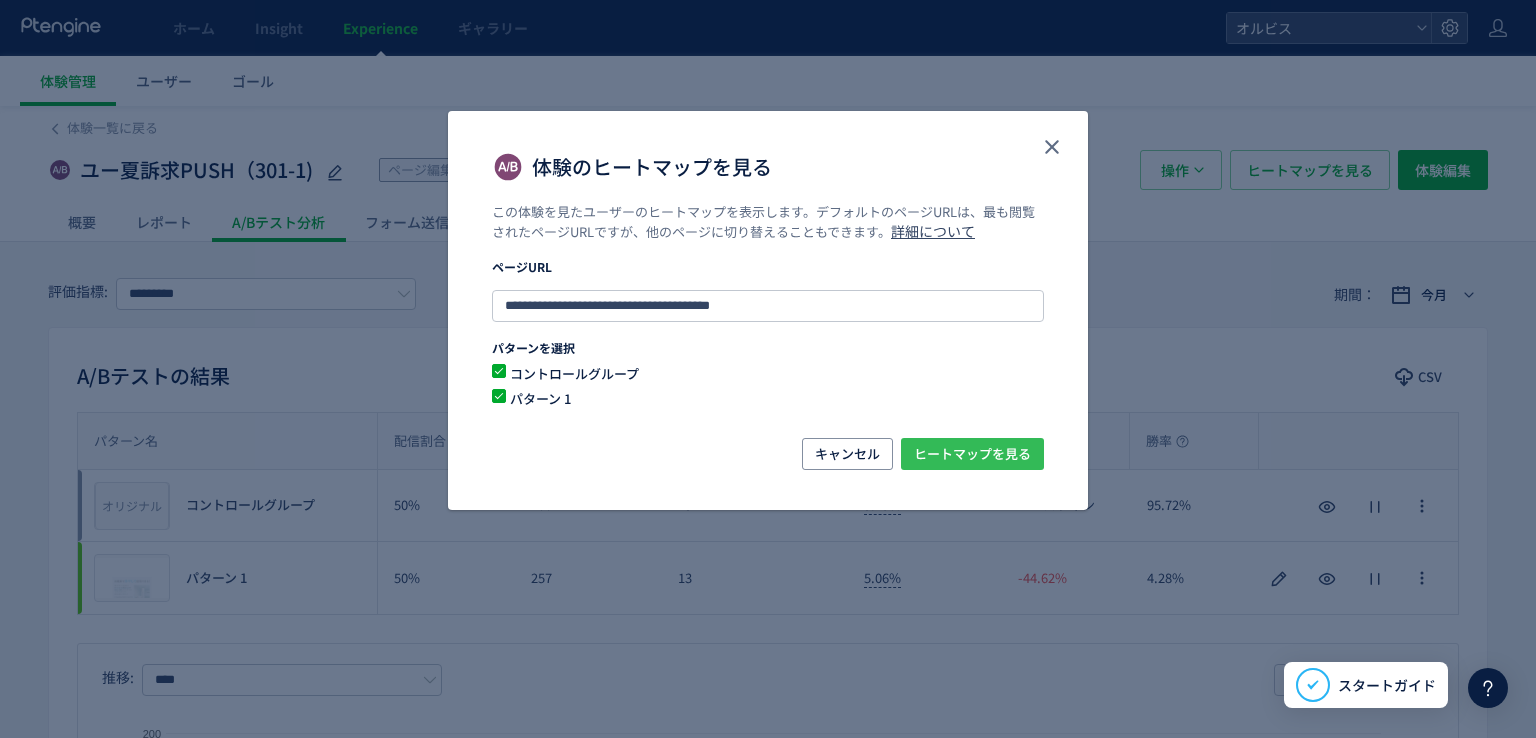click on "ヒートマップを見る" at bounding box center [972, 454] 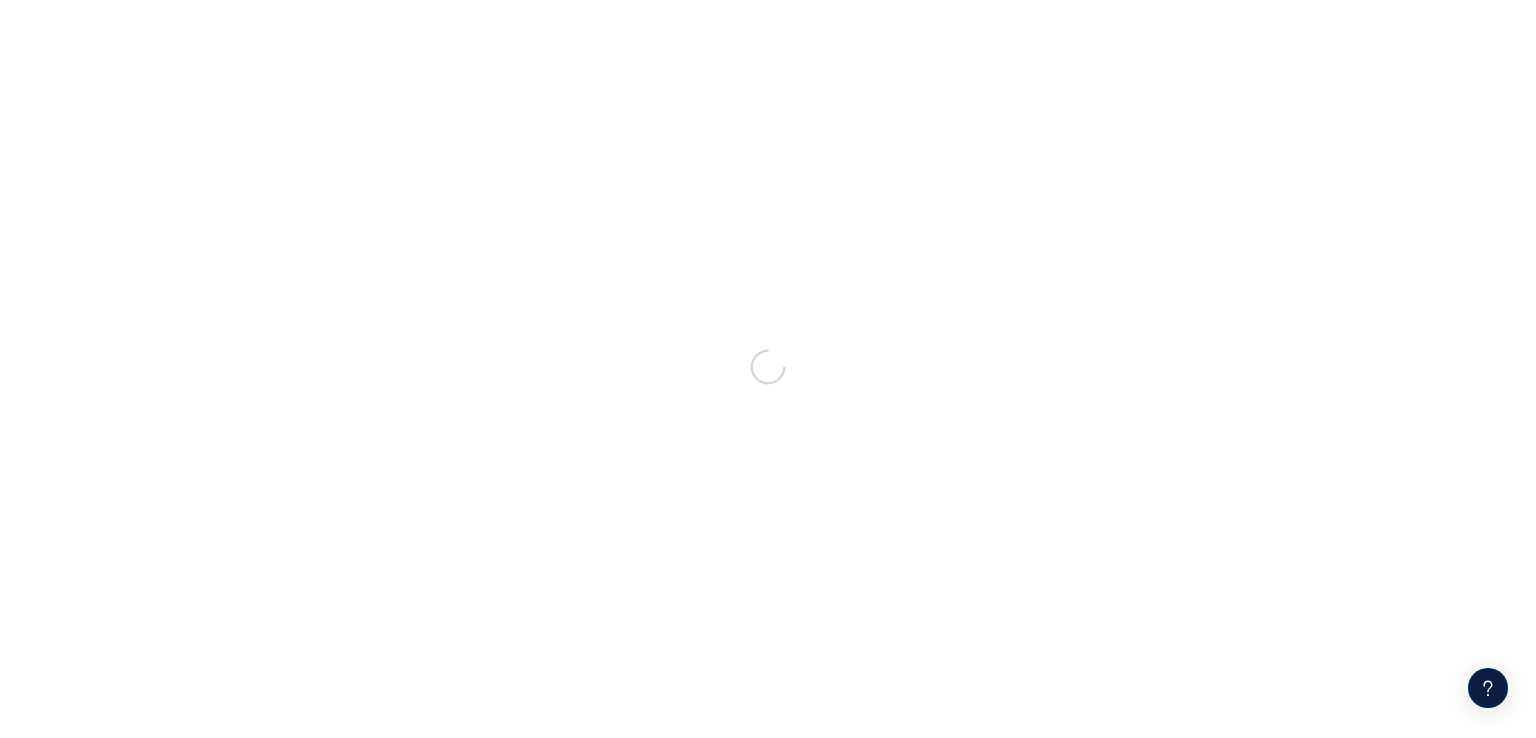 scroll, scrollTop: 0, scrollLeft: 0, axis: both 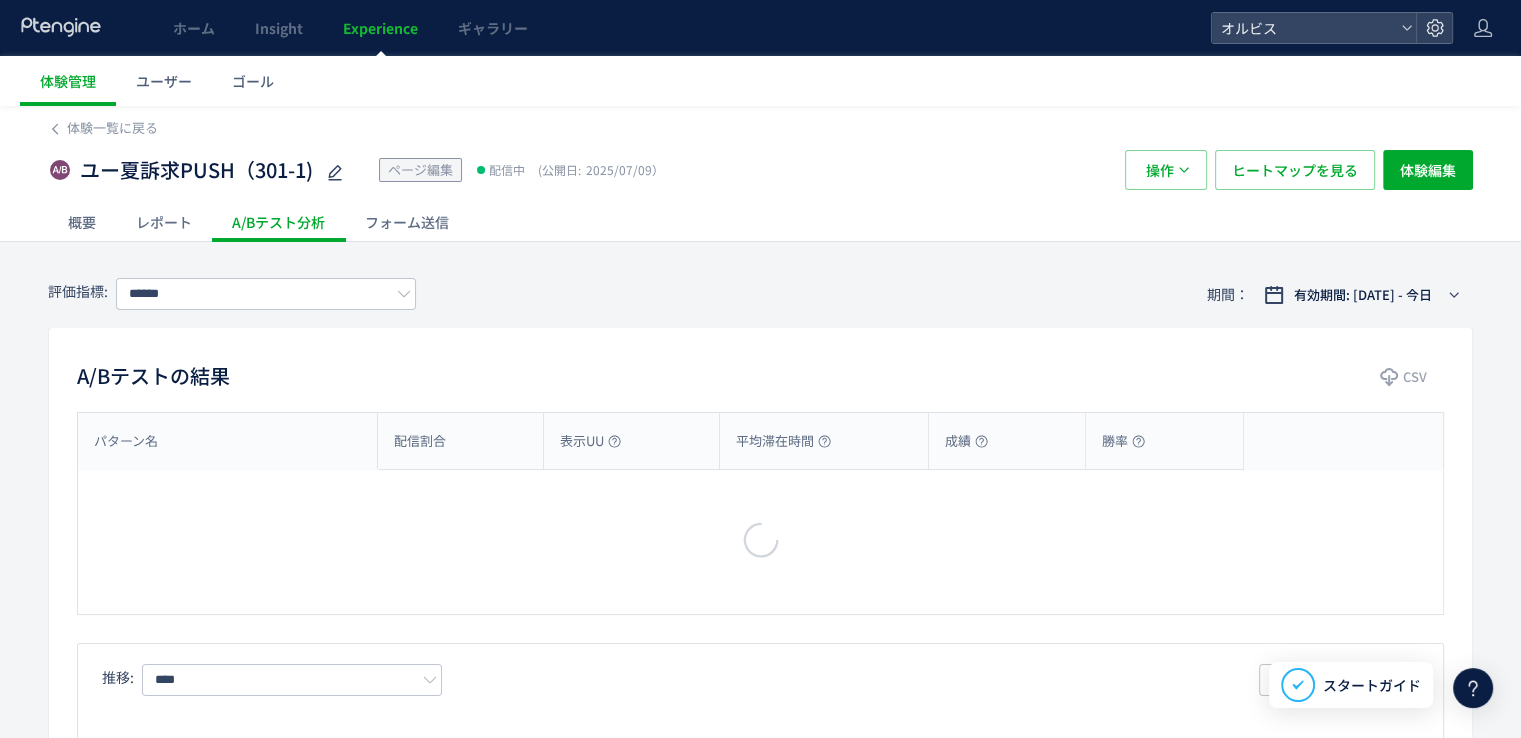 type on "*********" 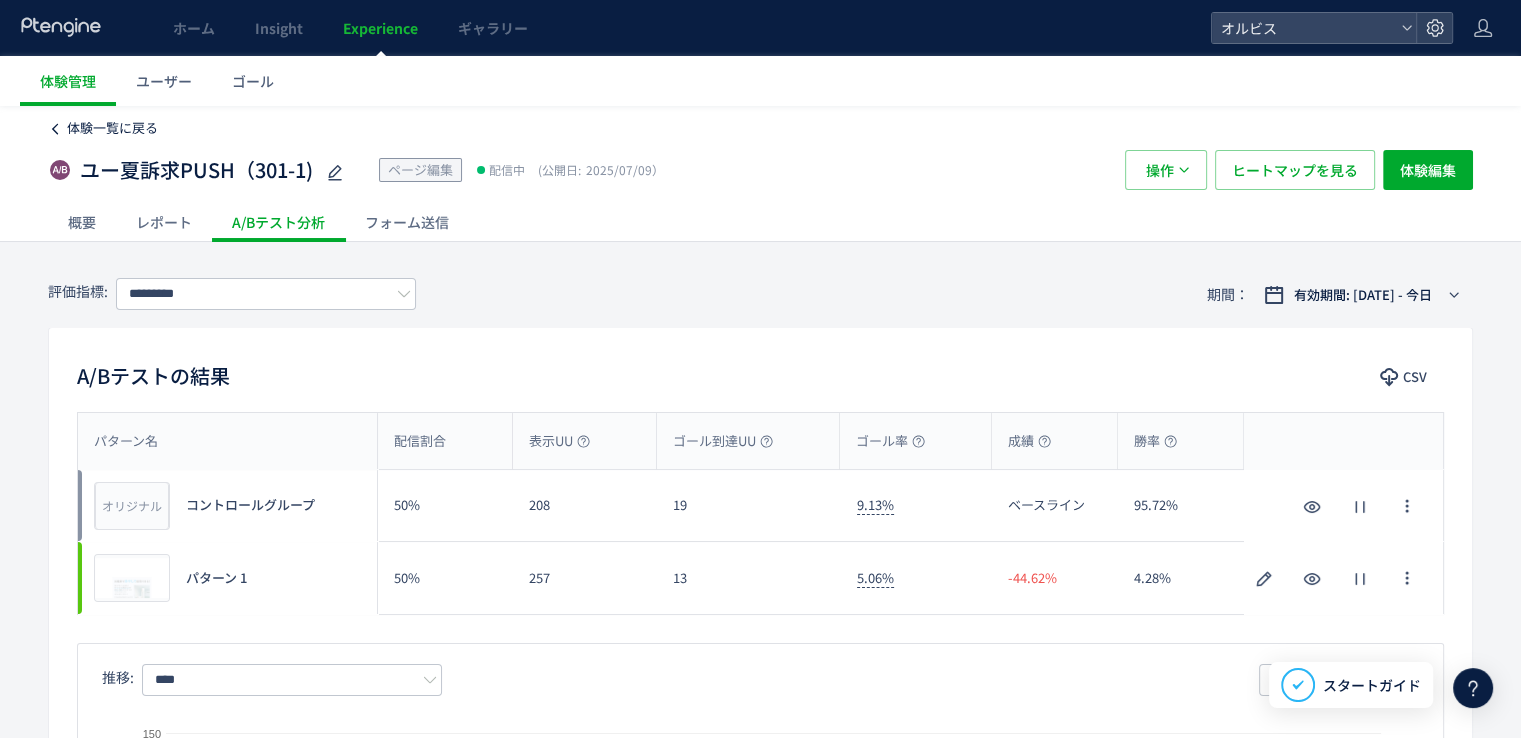 click on "体験一覧に戻る" 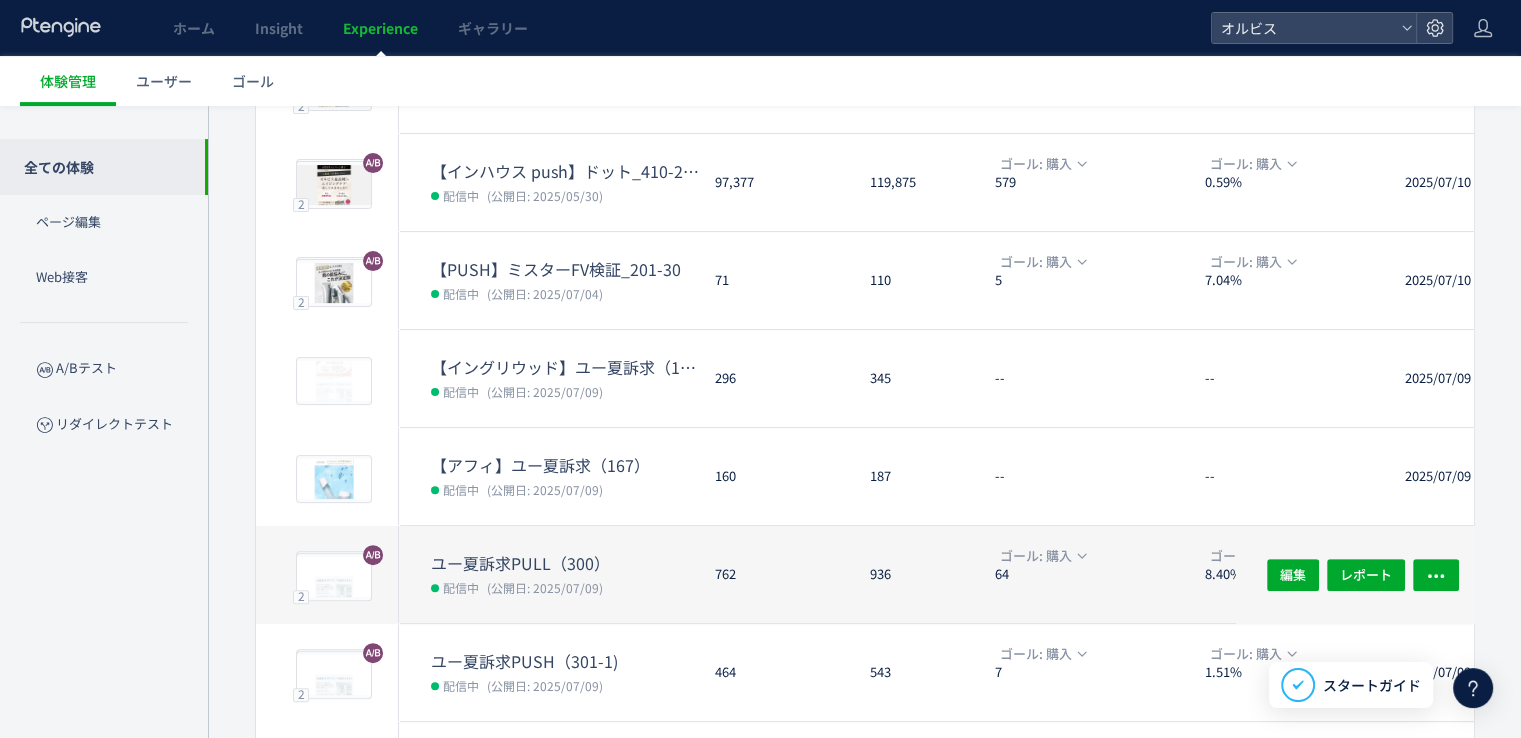 scroll, scrollTop: 642, scrollLeft: 0, axis: vertical 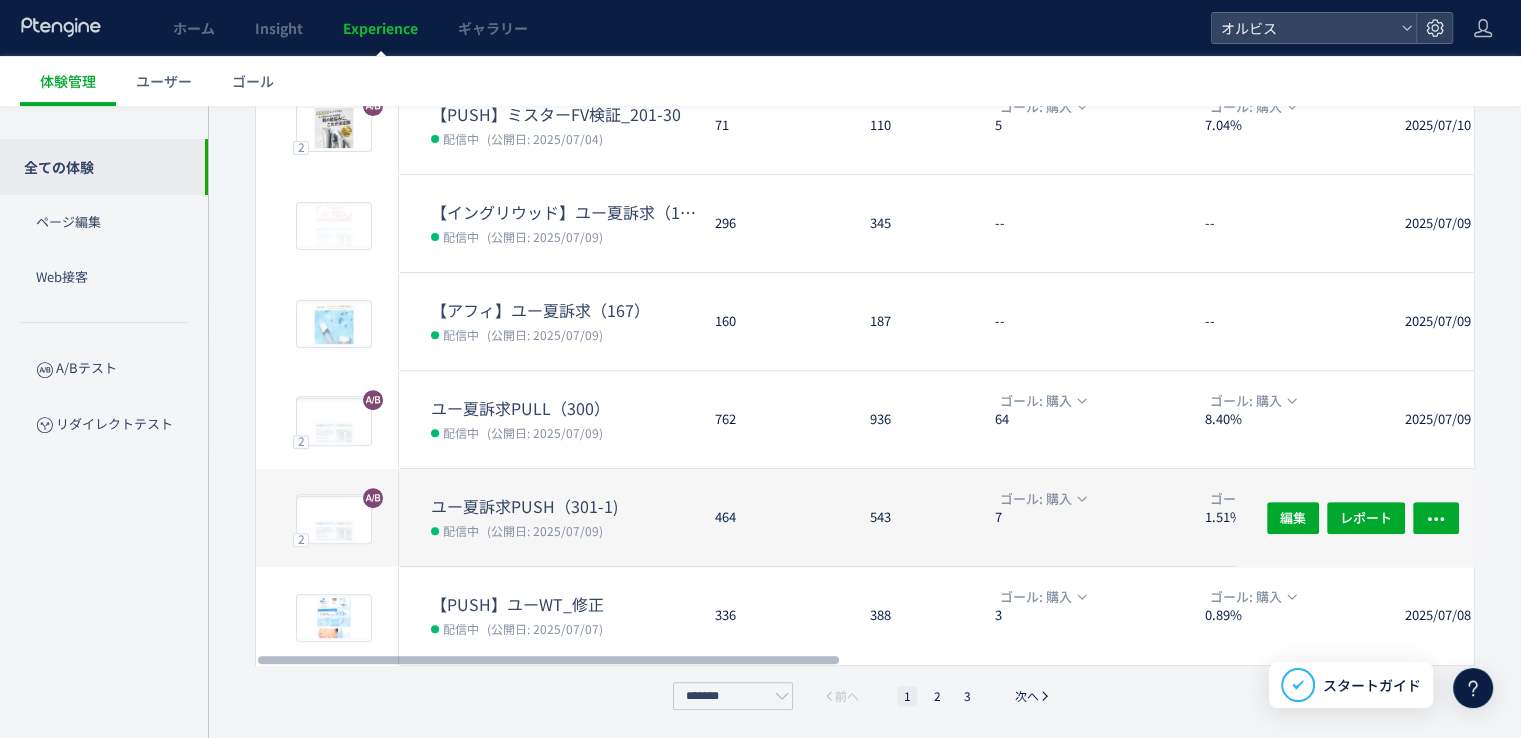click on "(公開日: 2025/07/09)" at bounding box center (545, 530) 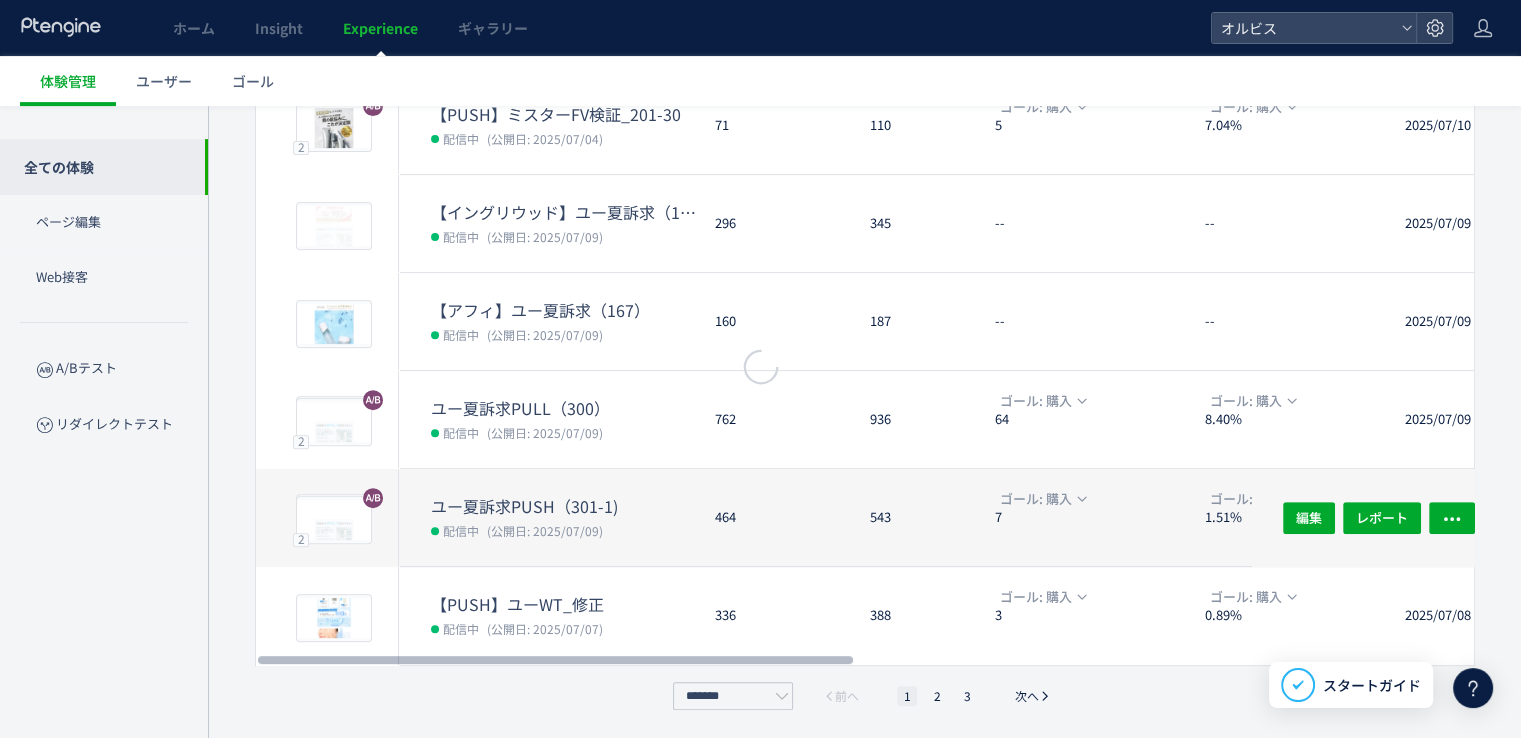 scroll, scrollTop: 0, scrollLeft: 0, axis: both 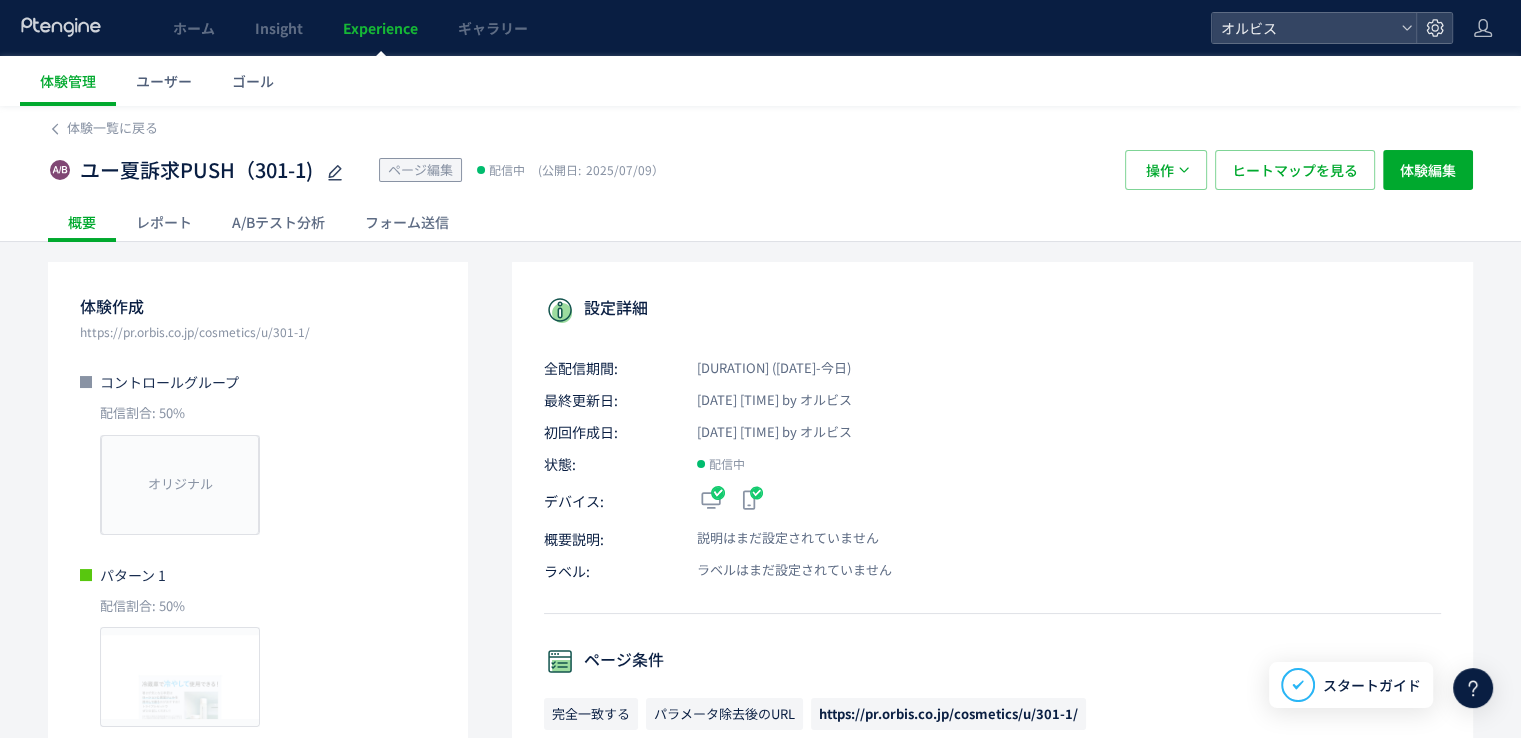 click on "A/Bテスト分析" 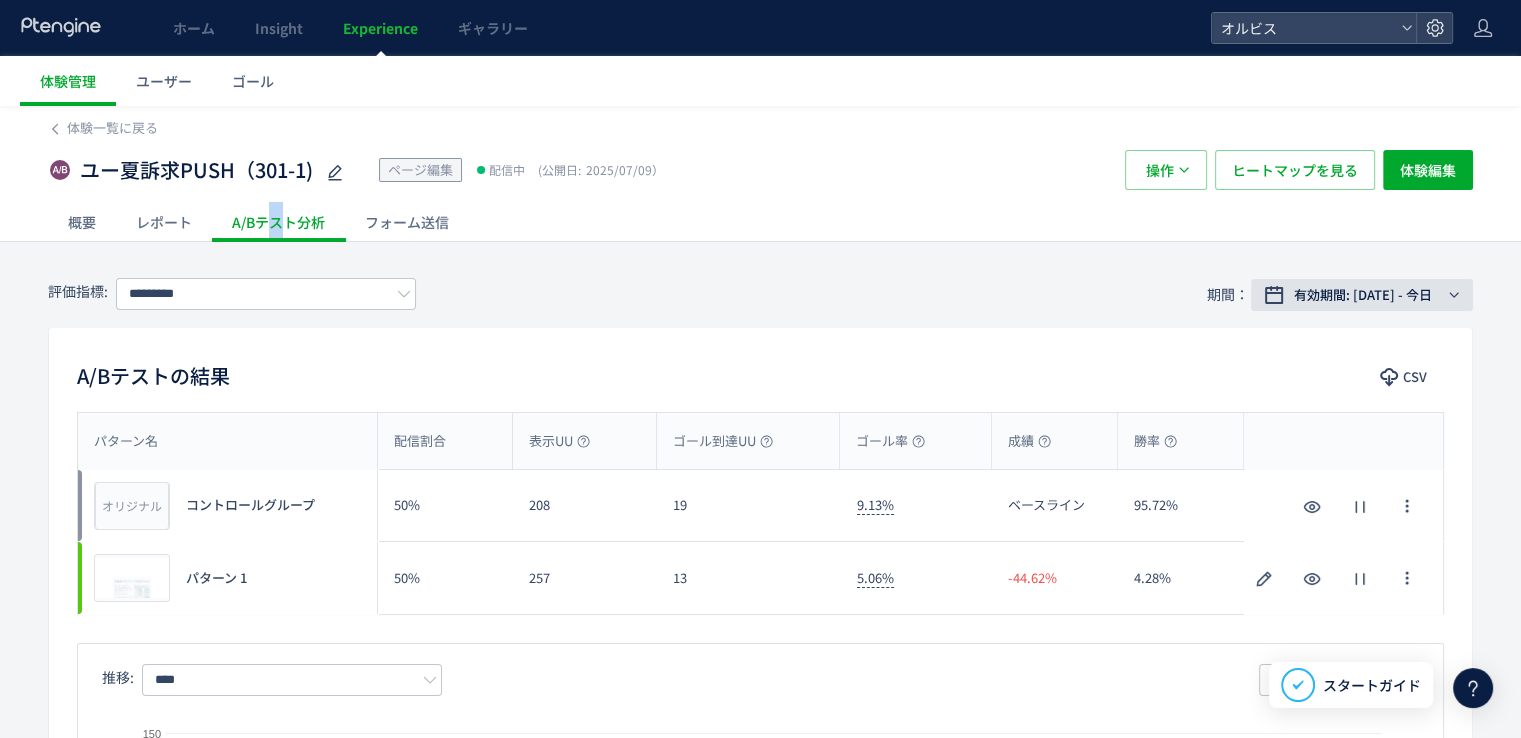 click on "有効期間: [DATE] - 今日" at bounding box center [1363, 295] 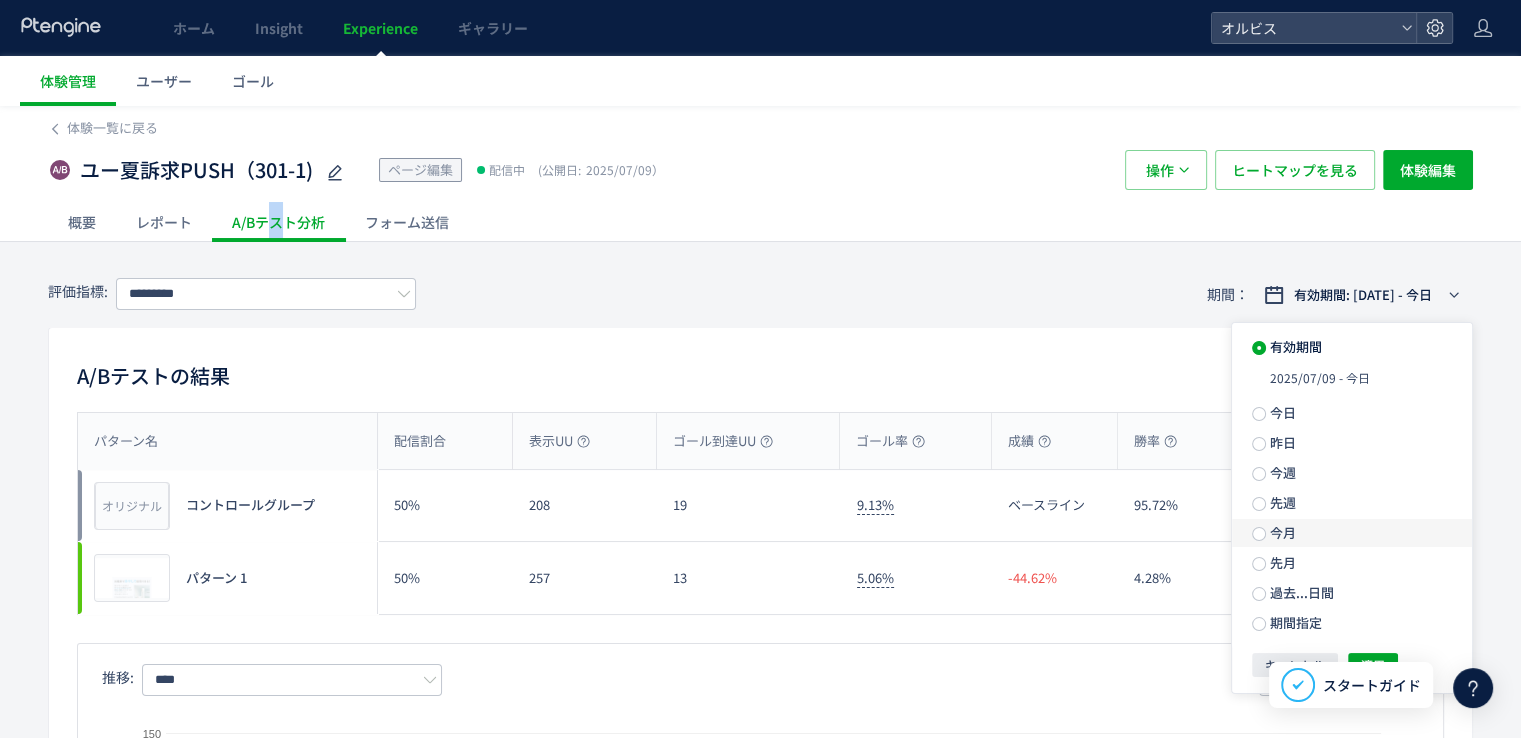 click on "今月" at bounding box center [1281, 532] 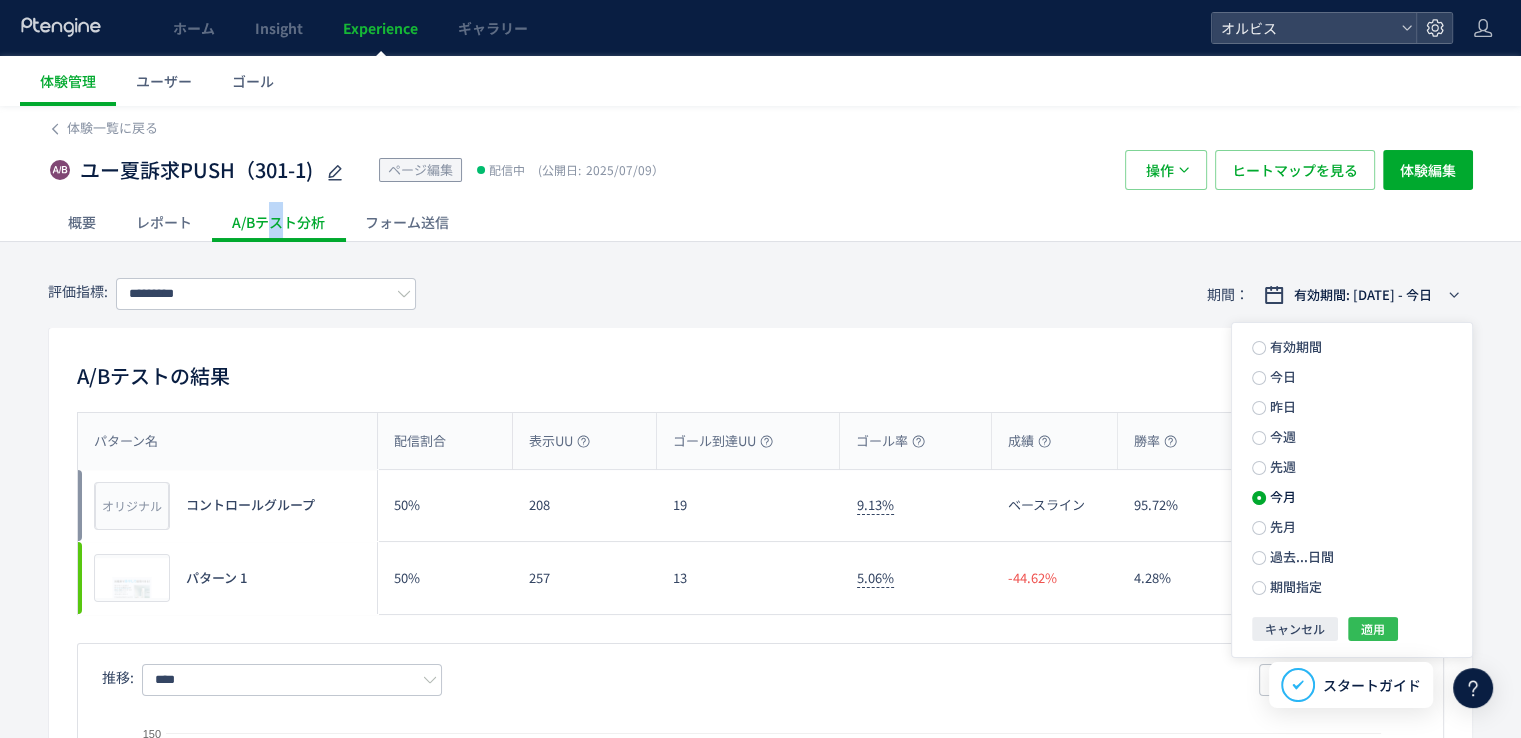 click on "適用" at bounding box center (1373, 629) 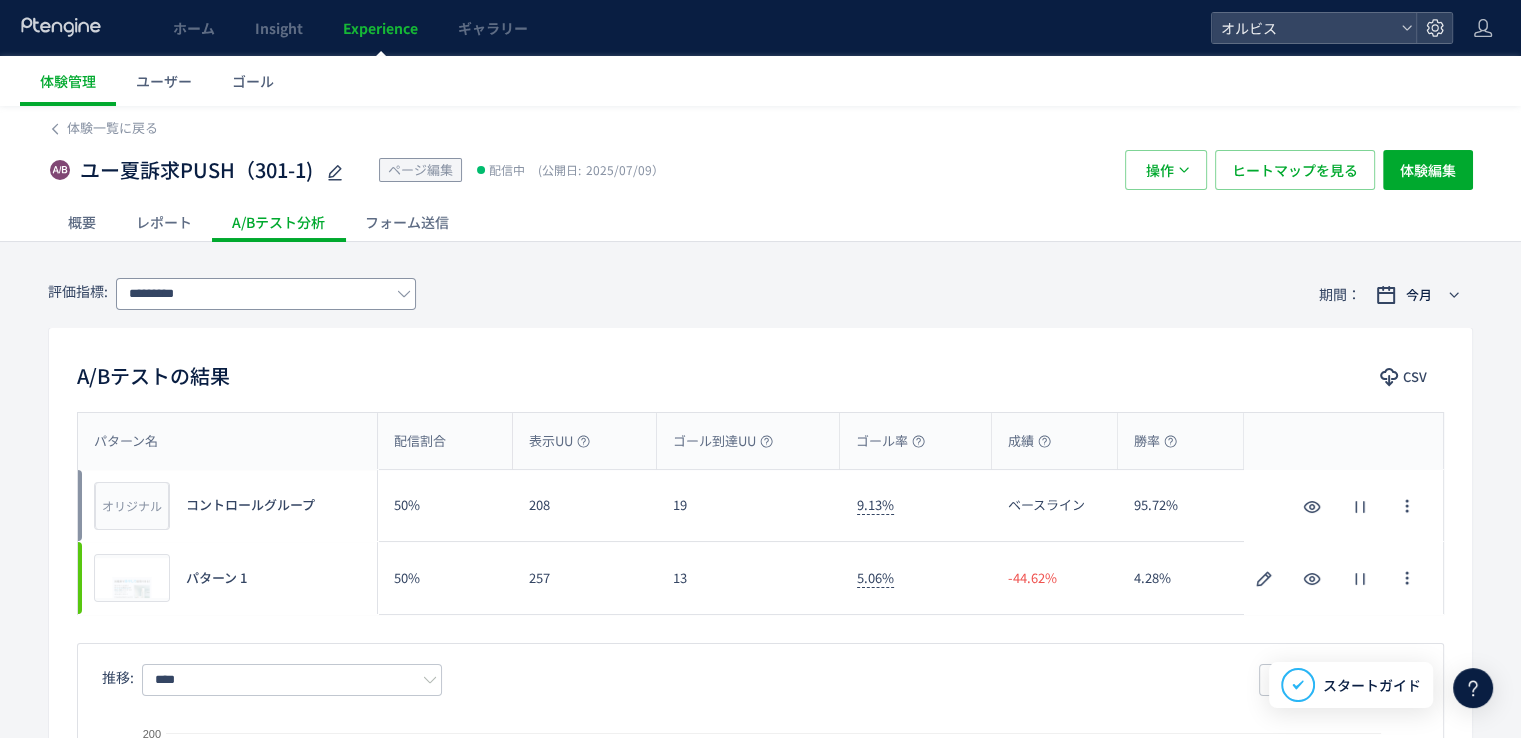 click 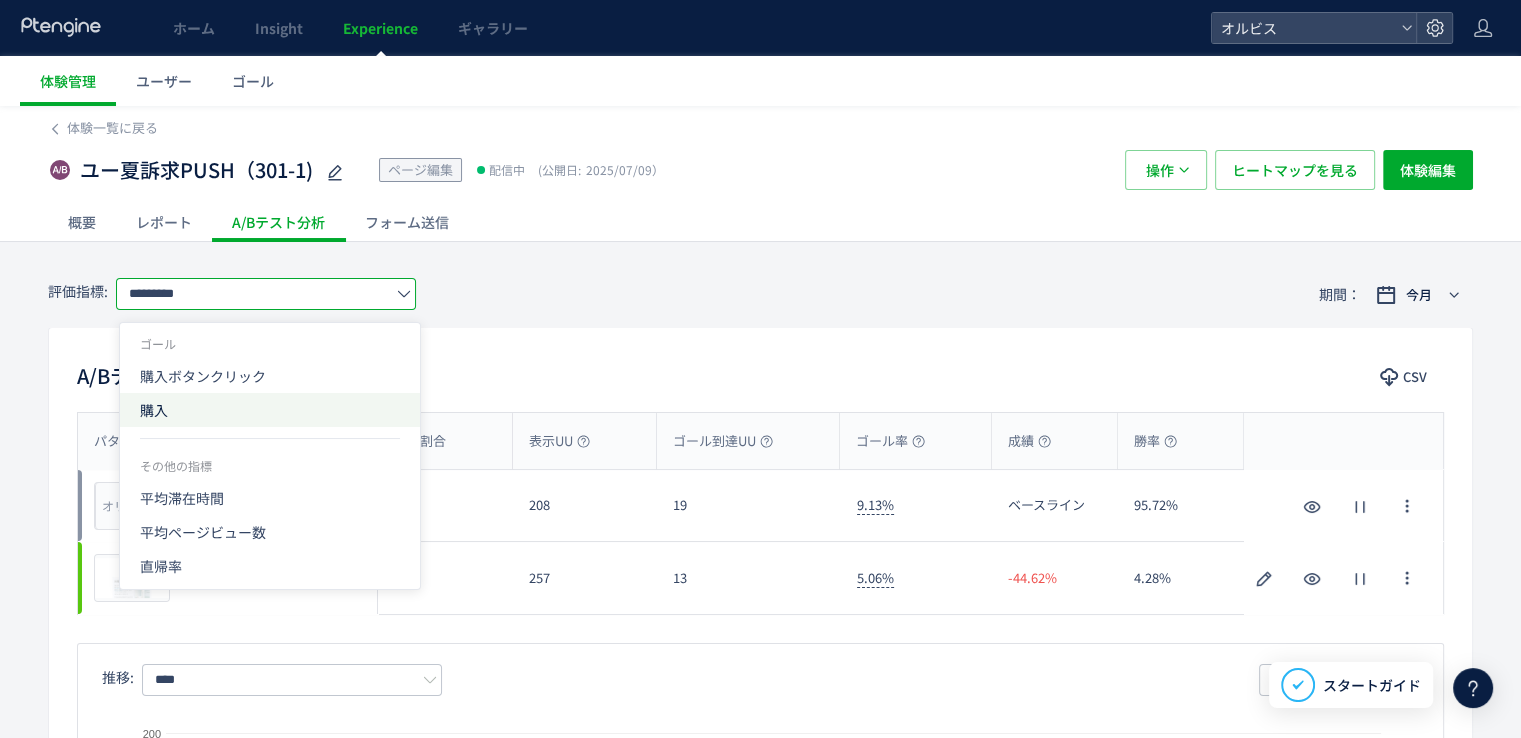 click on "購入" 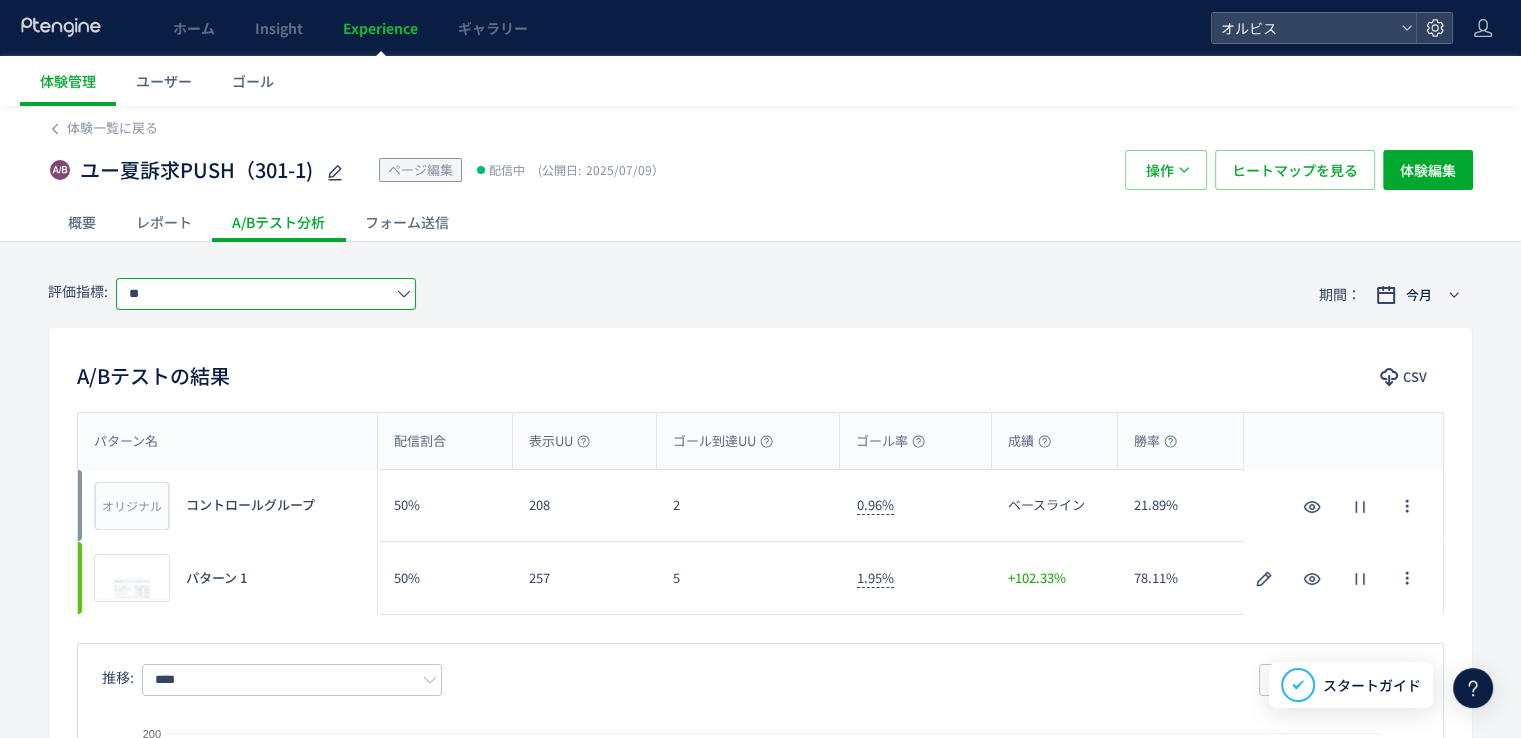 click on "**" 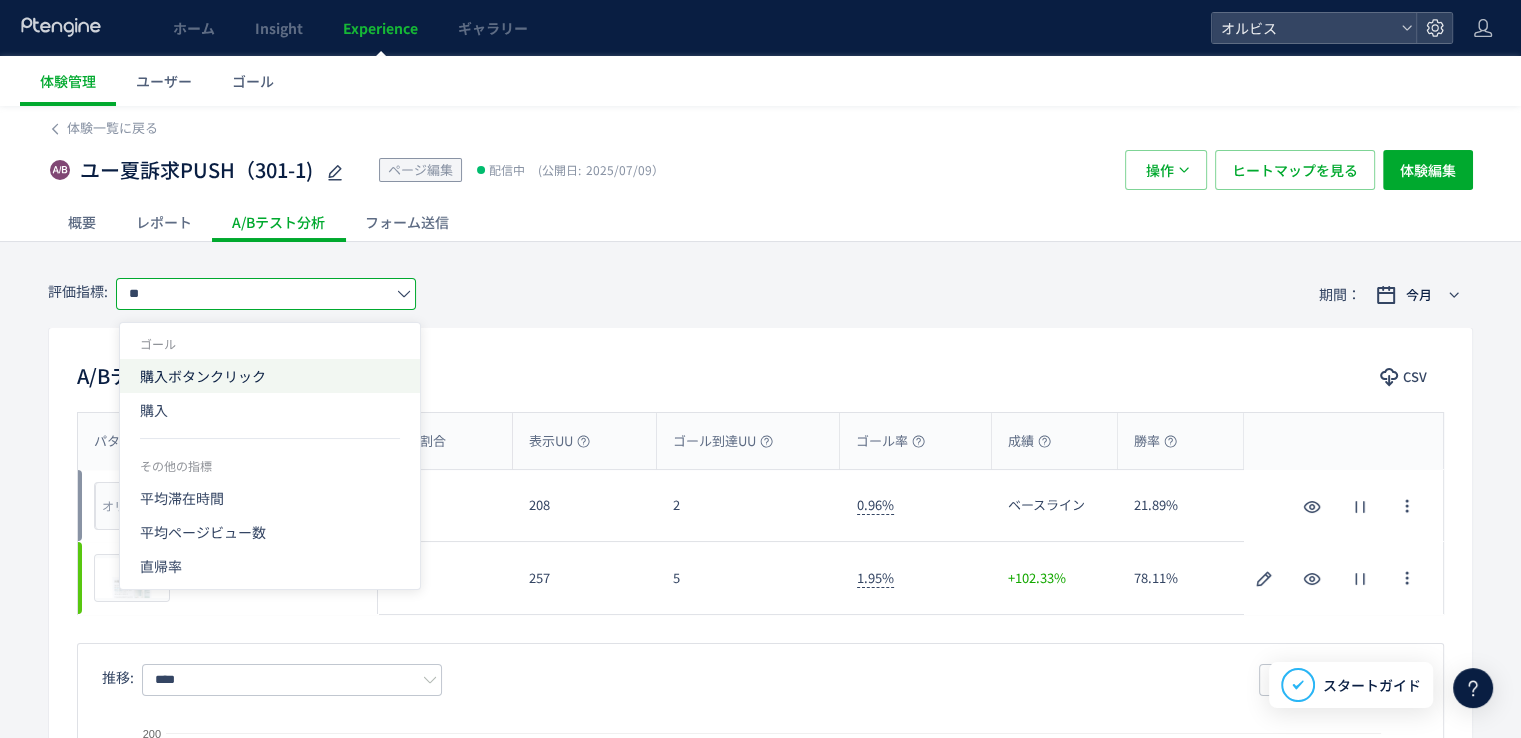 click on "購入ボタンクリック" 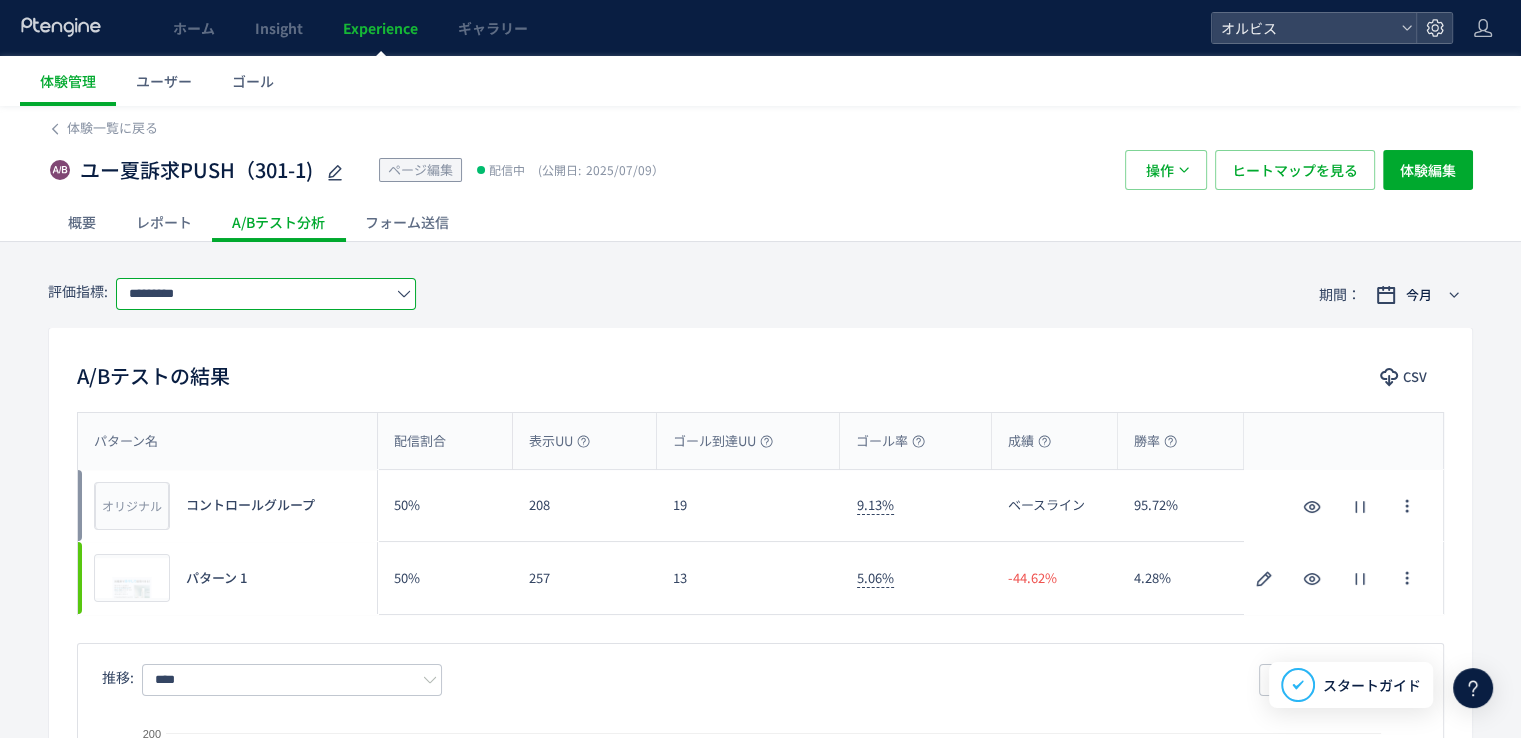 click on "*********" 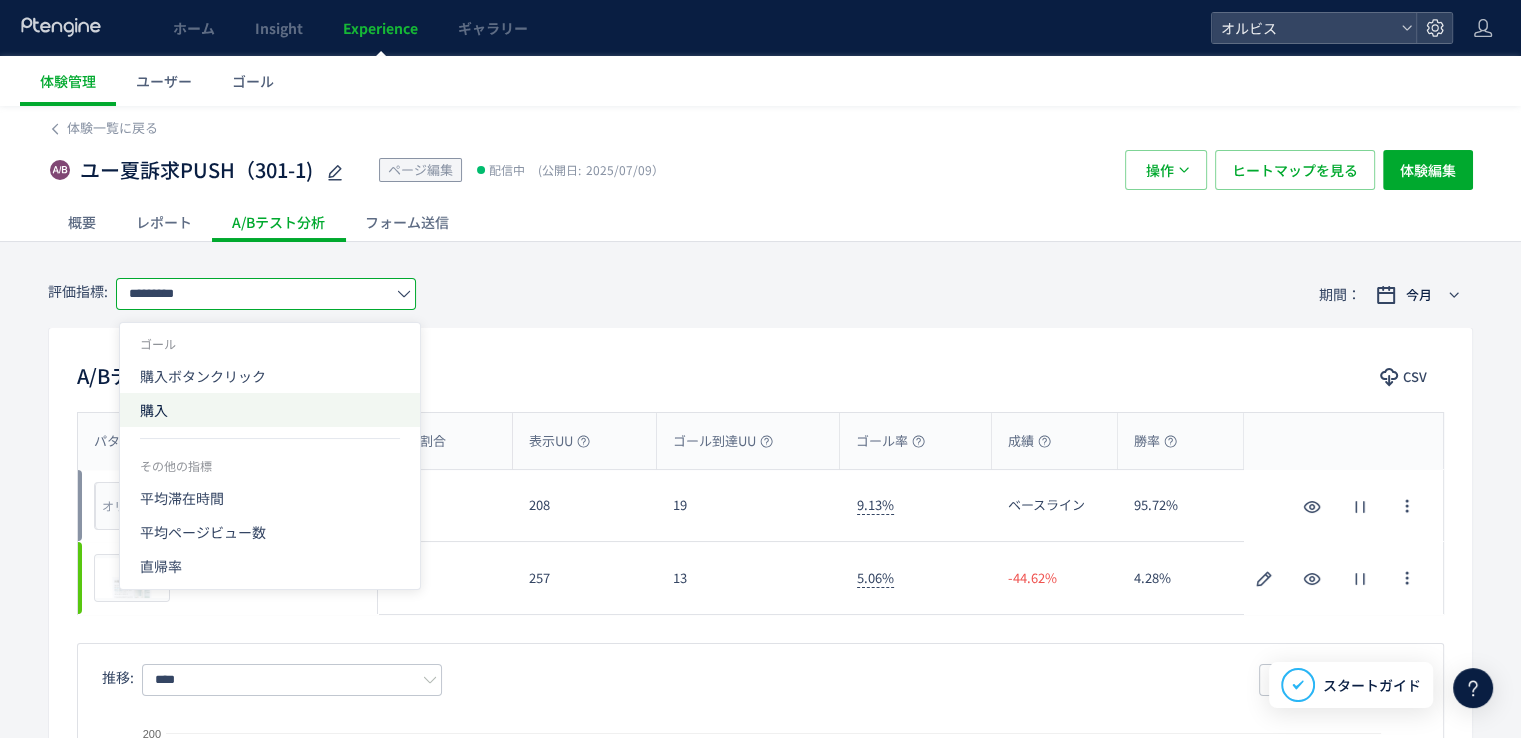 click on "購入" 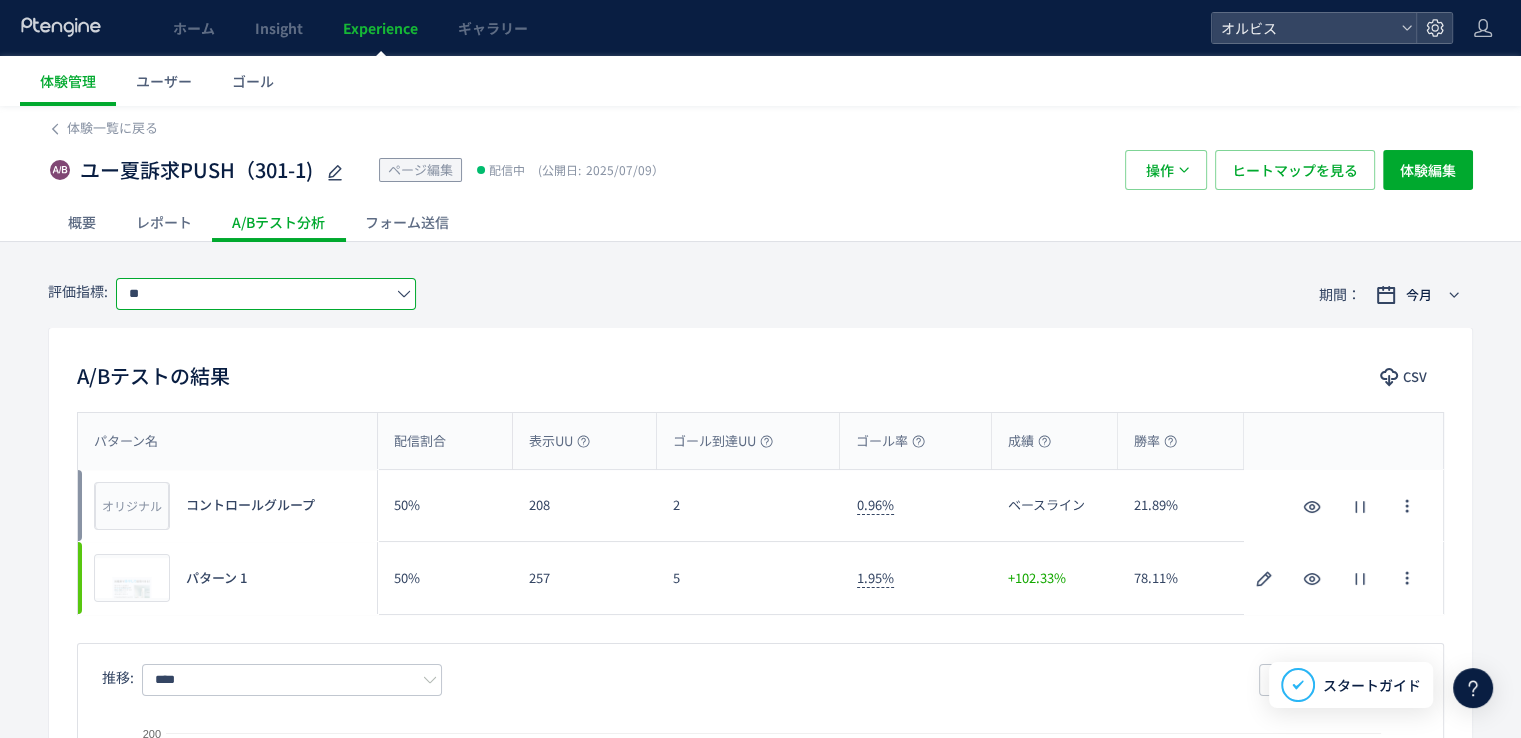click on "**" 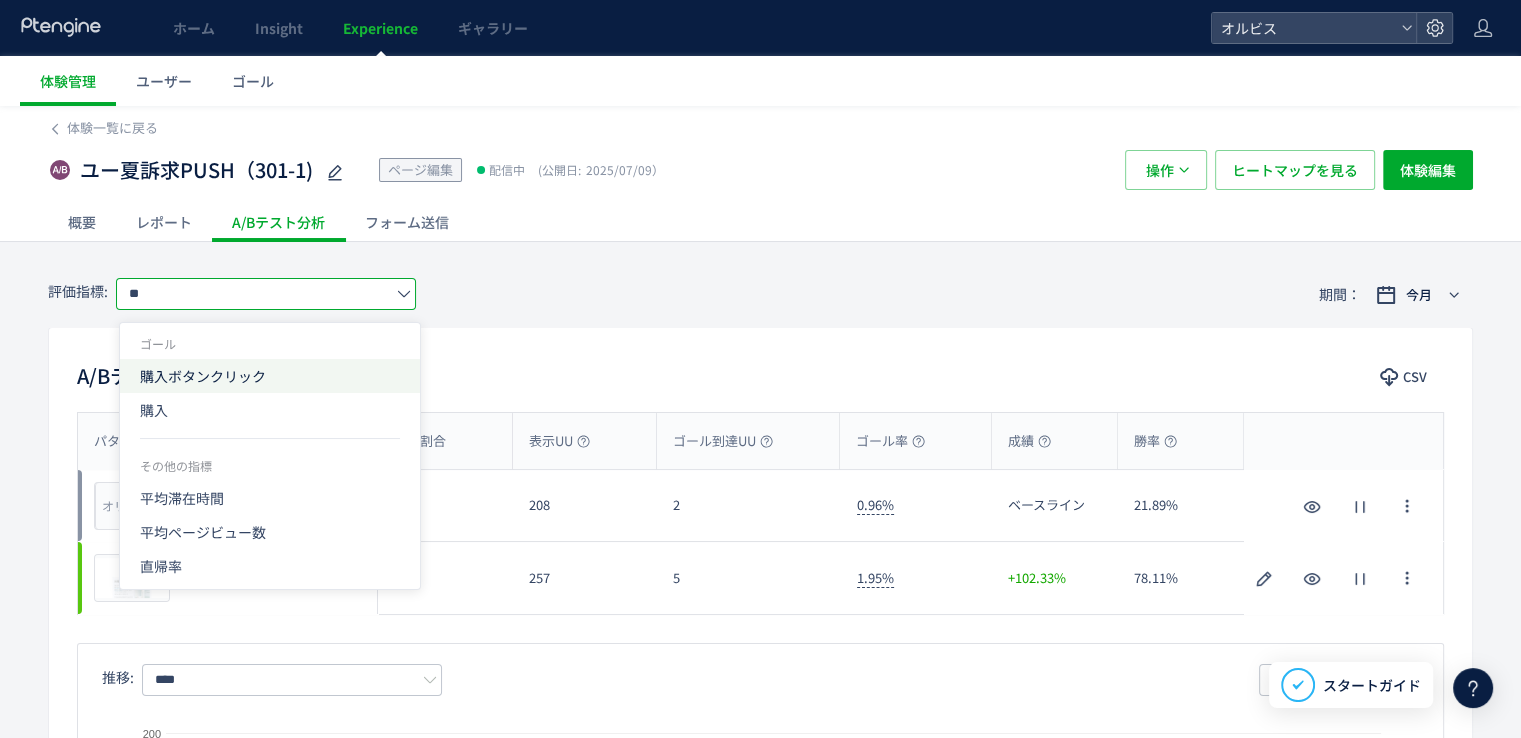 click on "購入ボタンクリック" 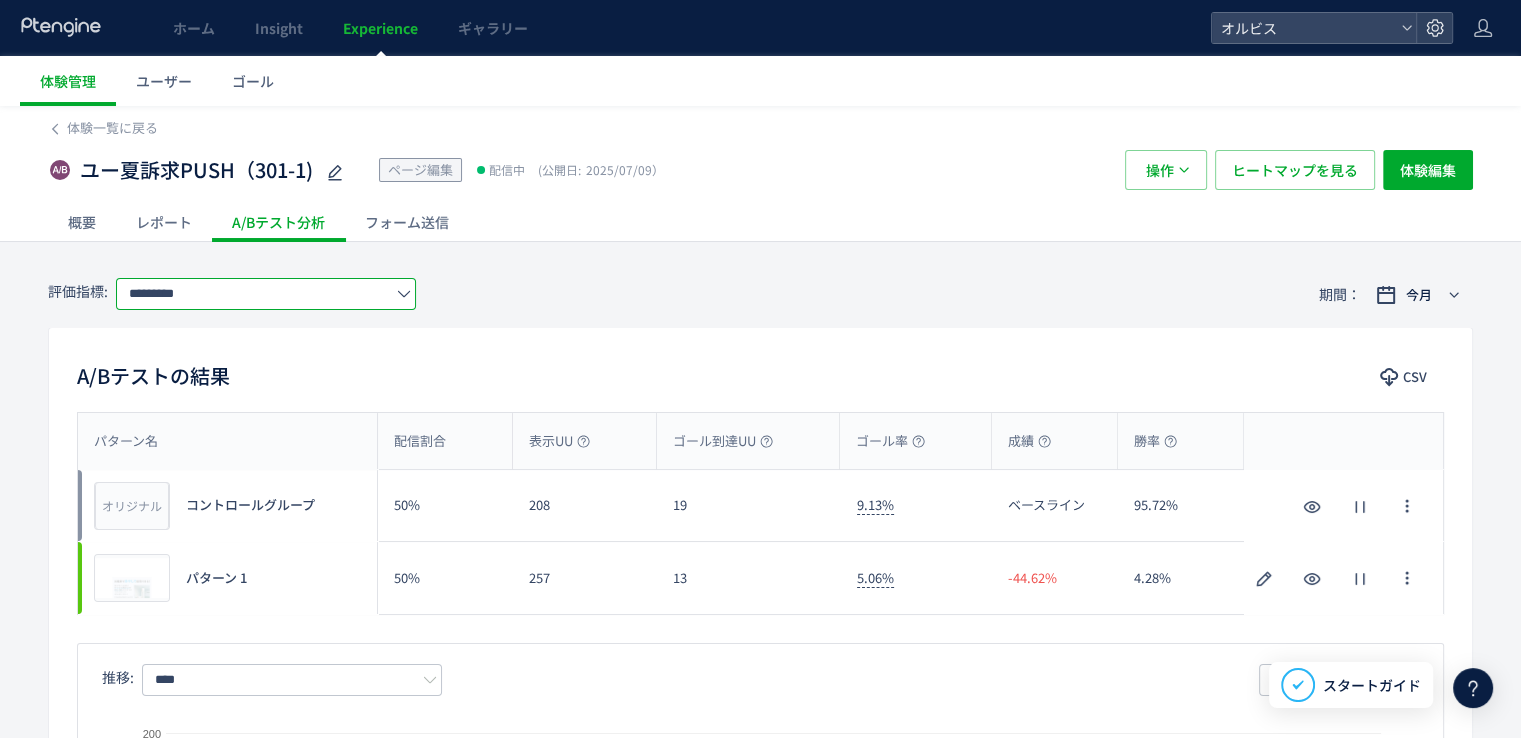 click on "*********" 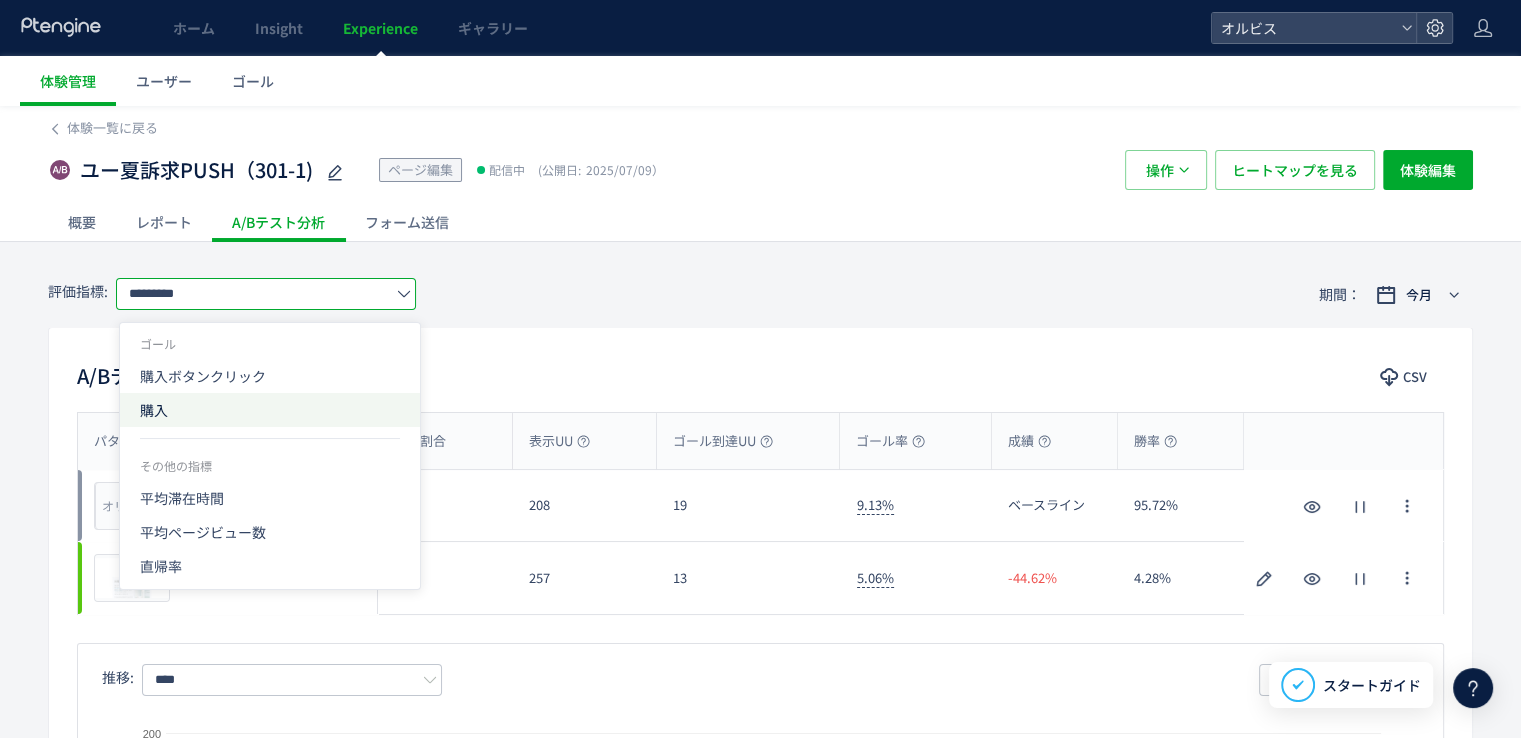 click on "購入" 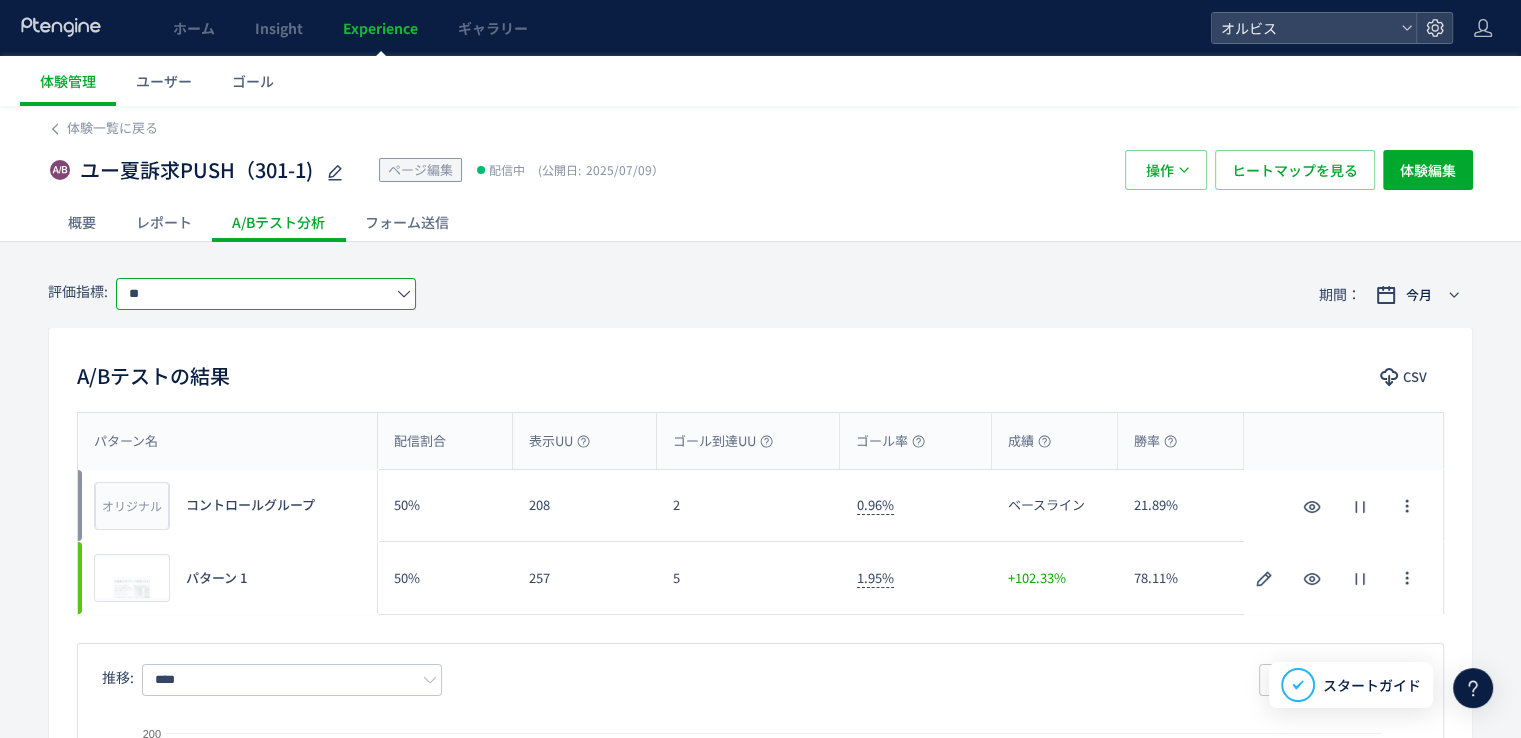 click on "評価指標:" at bounding box center [78, 291] 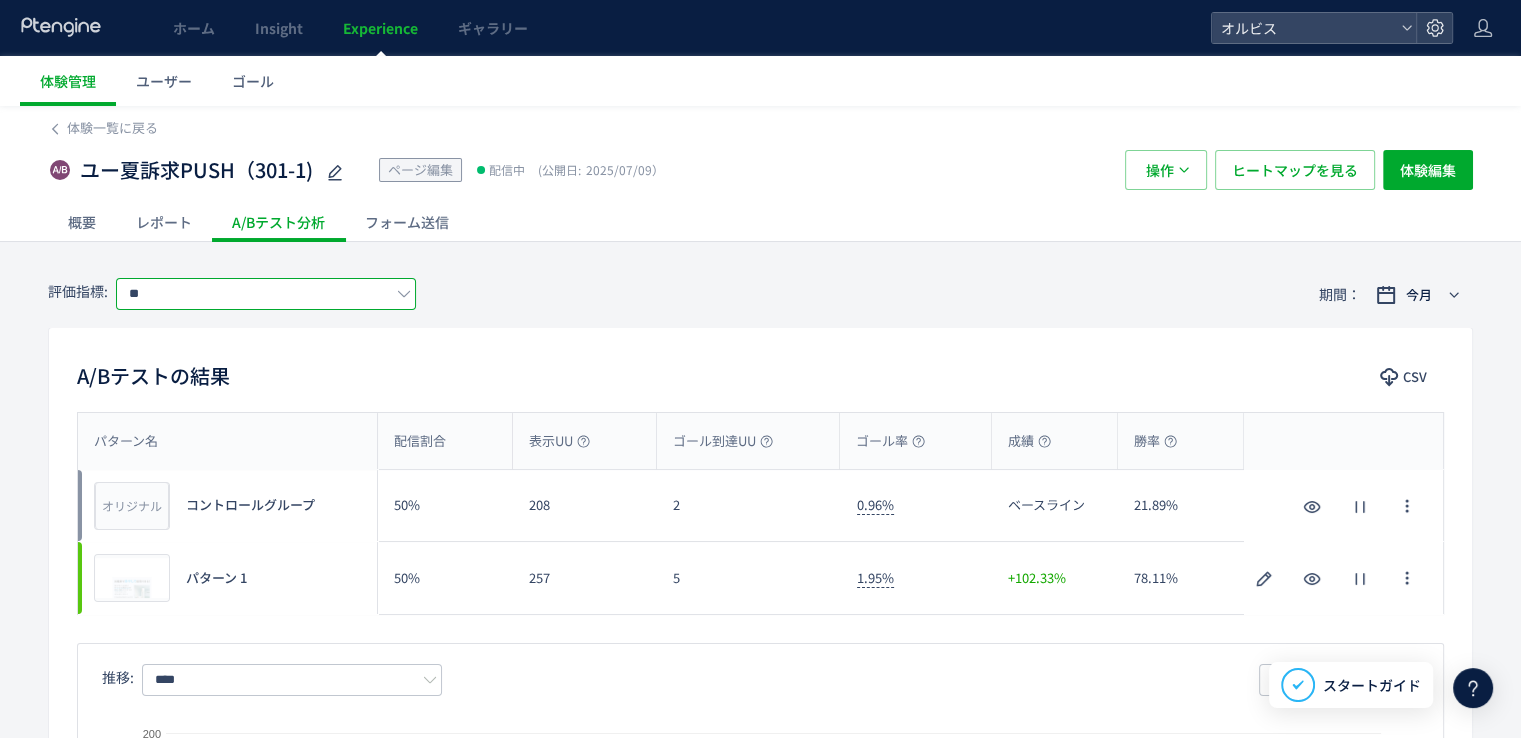 click on "**" 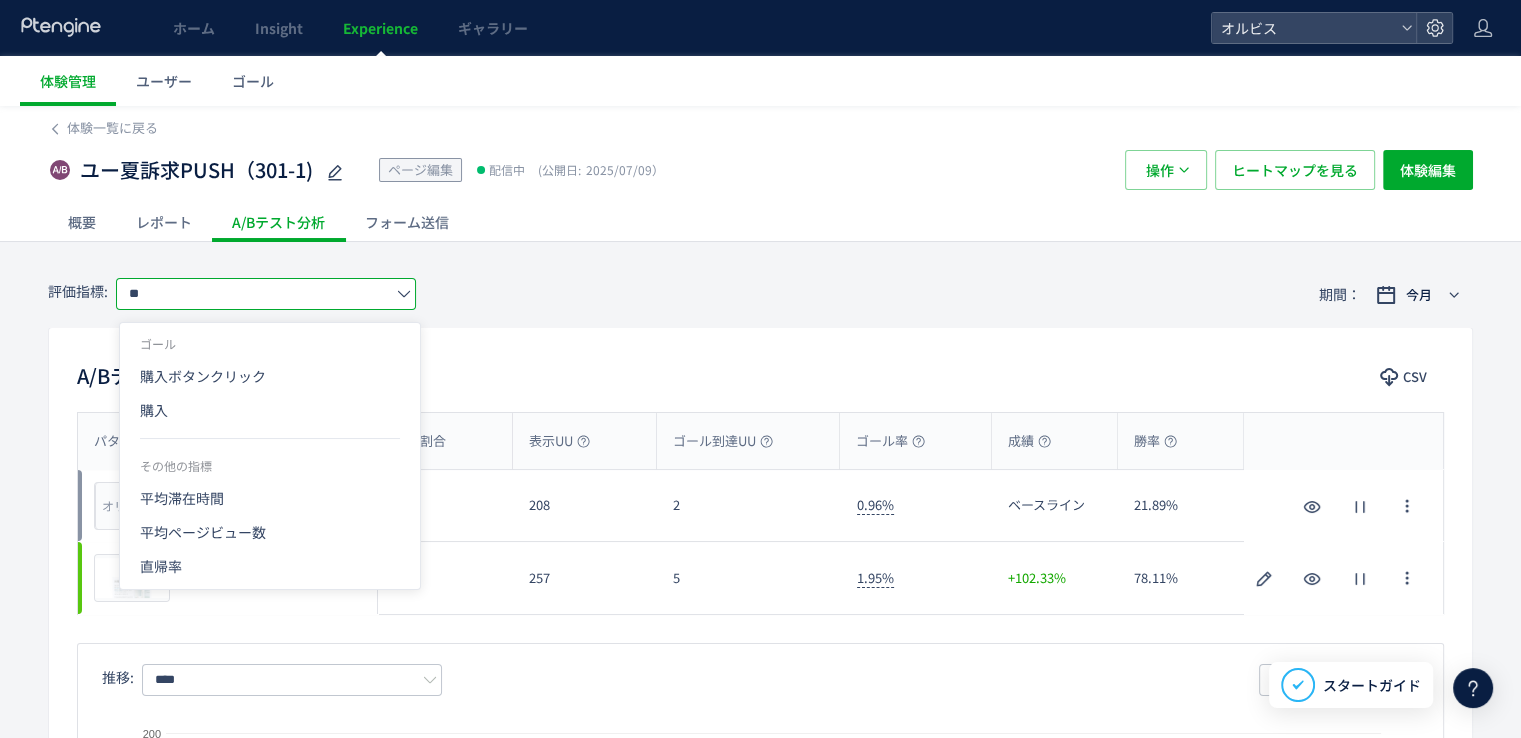 click on "Created with Highcharts 9.1.2" at bounding box center (760, 660) 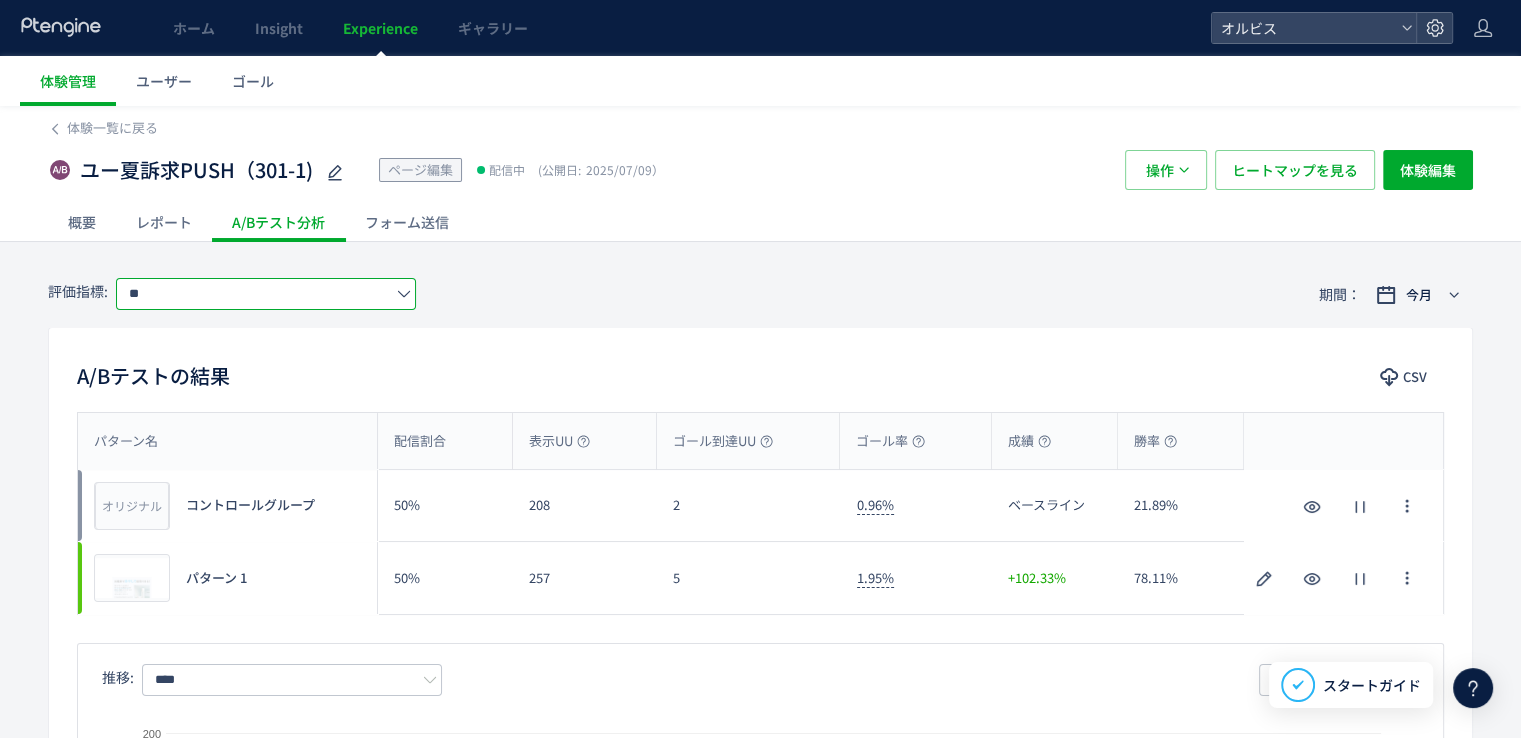 click on "**" 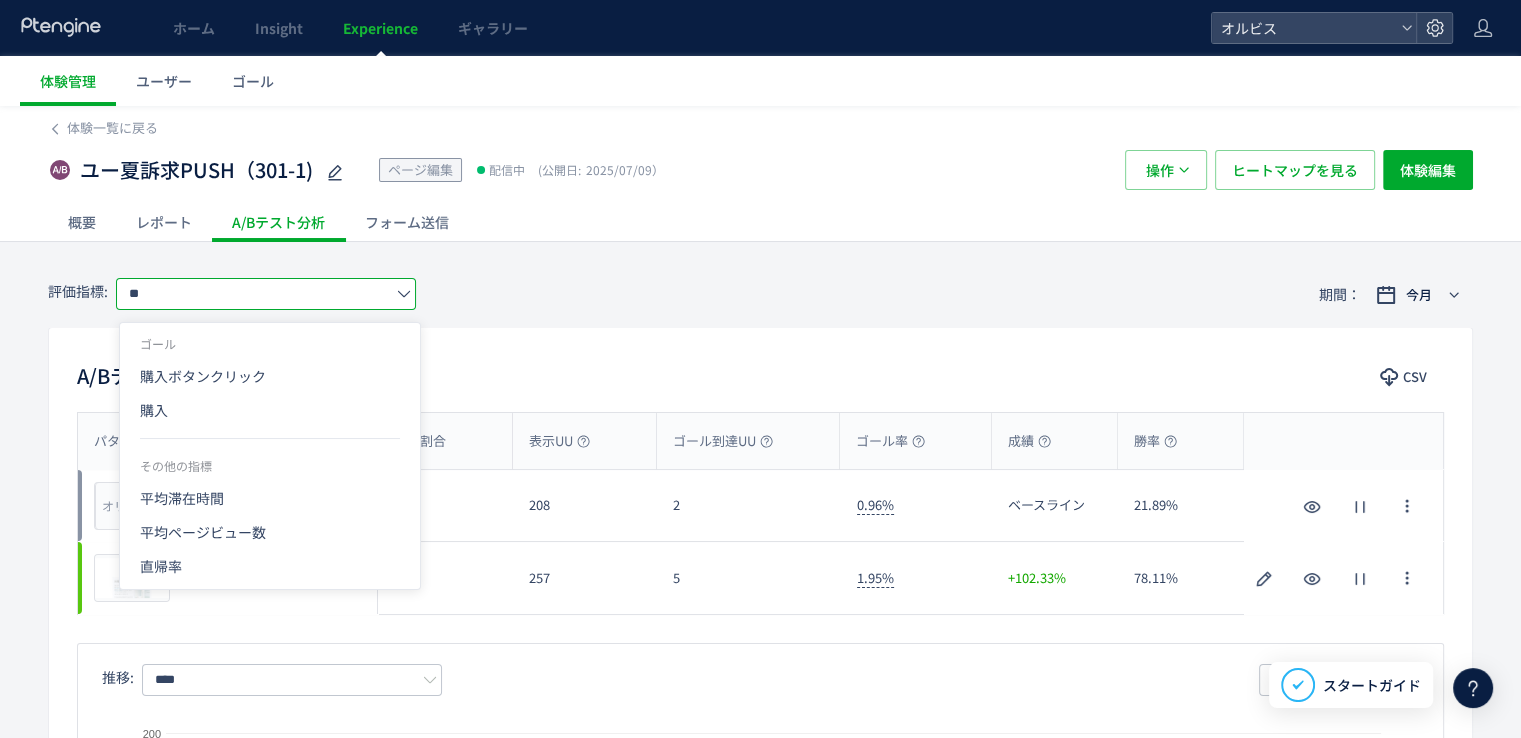 click on "ユー夏訴求PUSH（301-1) ページ編集 配信中 (公開日:  [DATE]）  操作 ヒートマップを見る 体験編集" at bounding box center [760, 170] 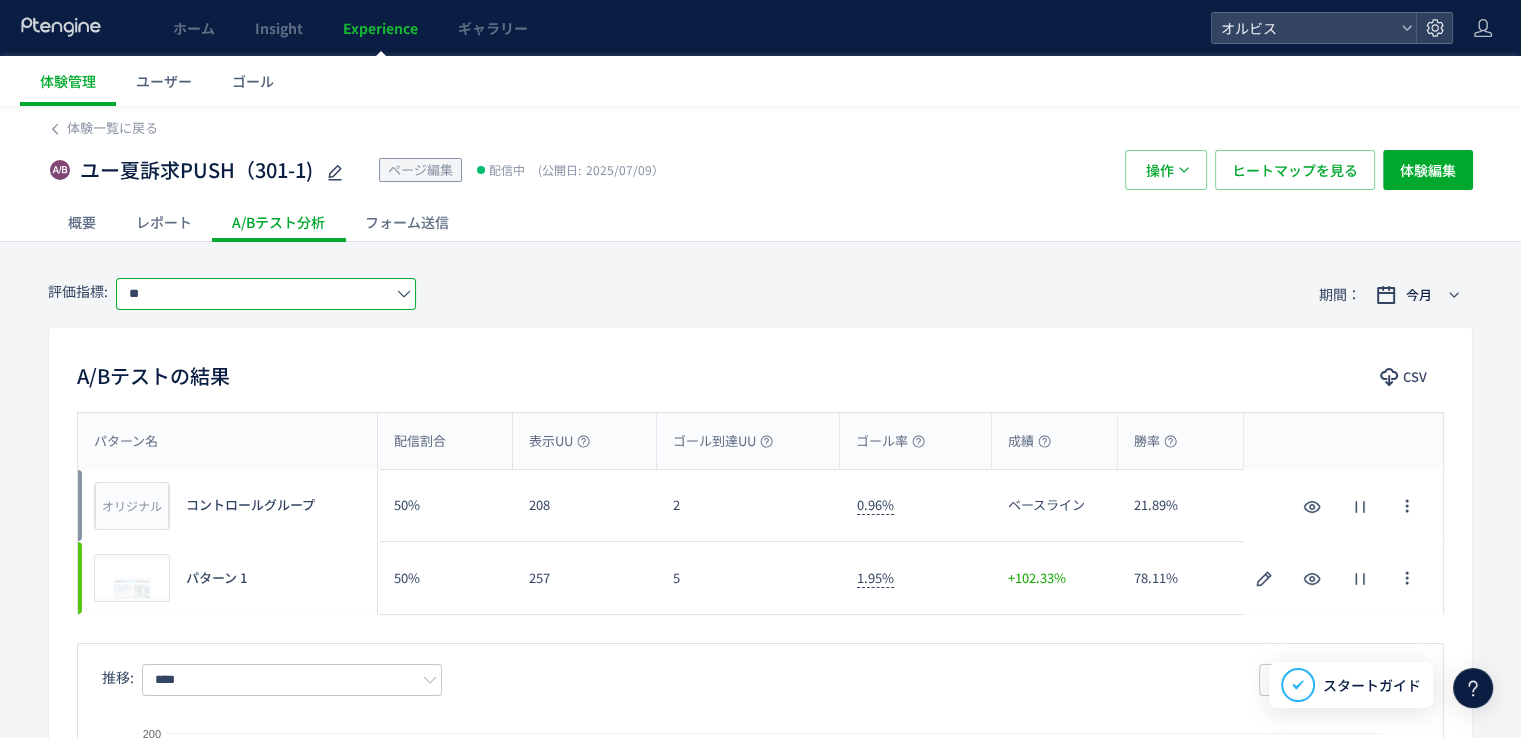 click on "**" 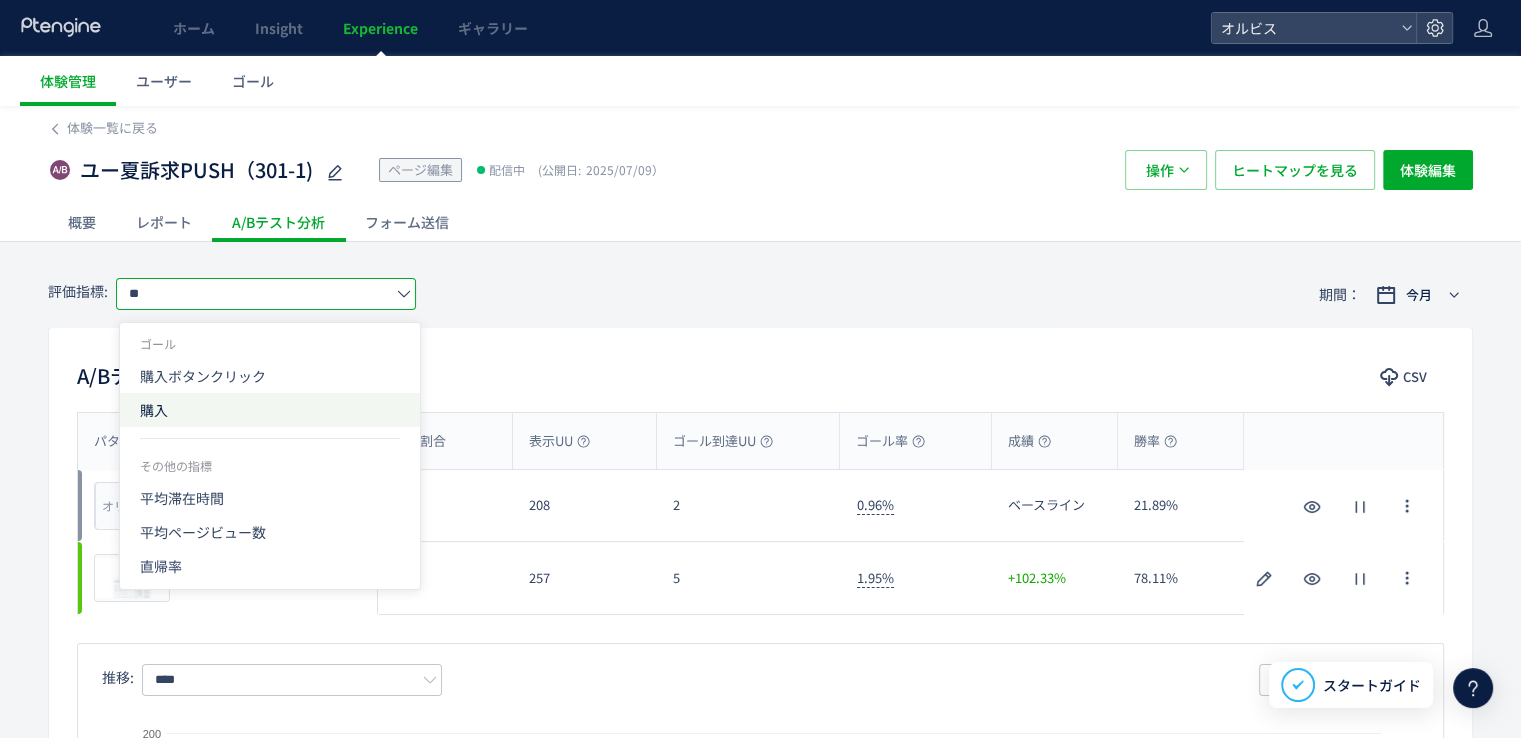 click on "購入" 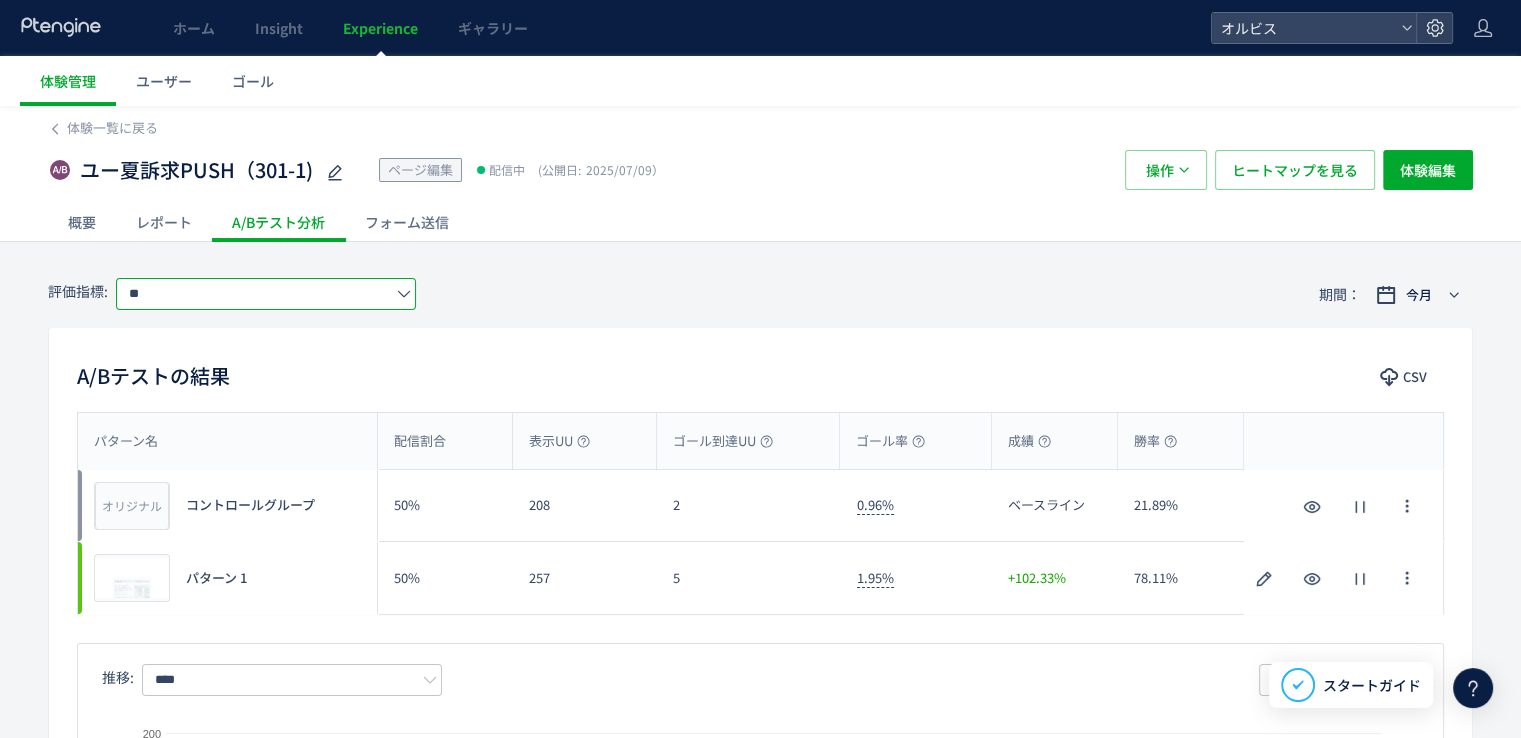 click on "**" 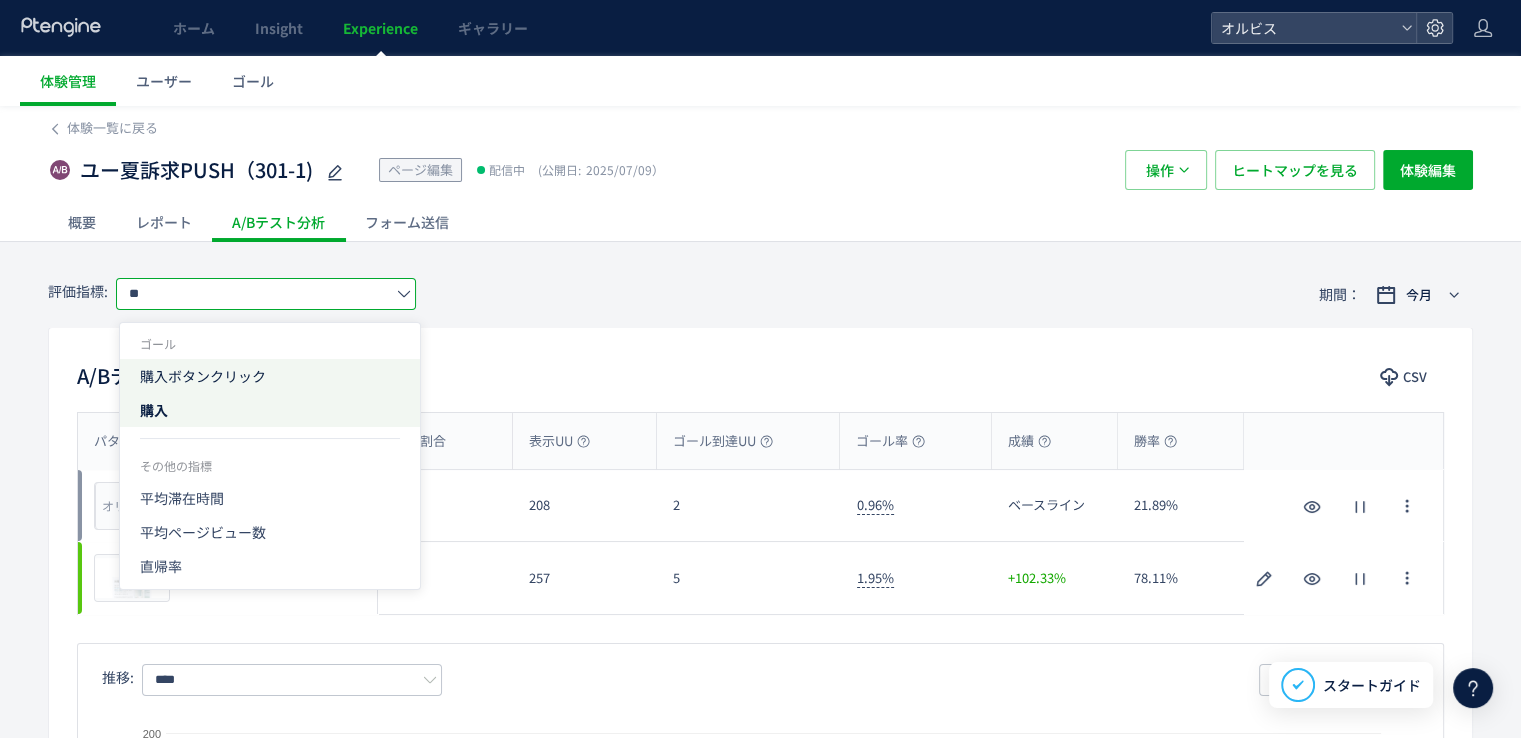 click on "購入ボタンクリック" 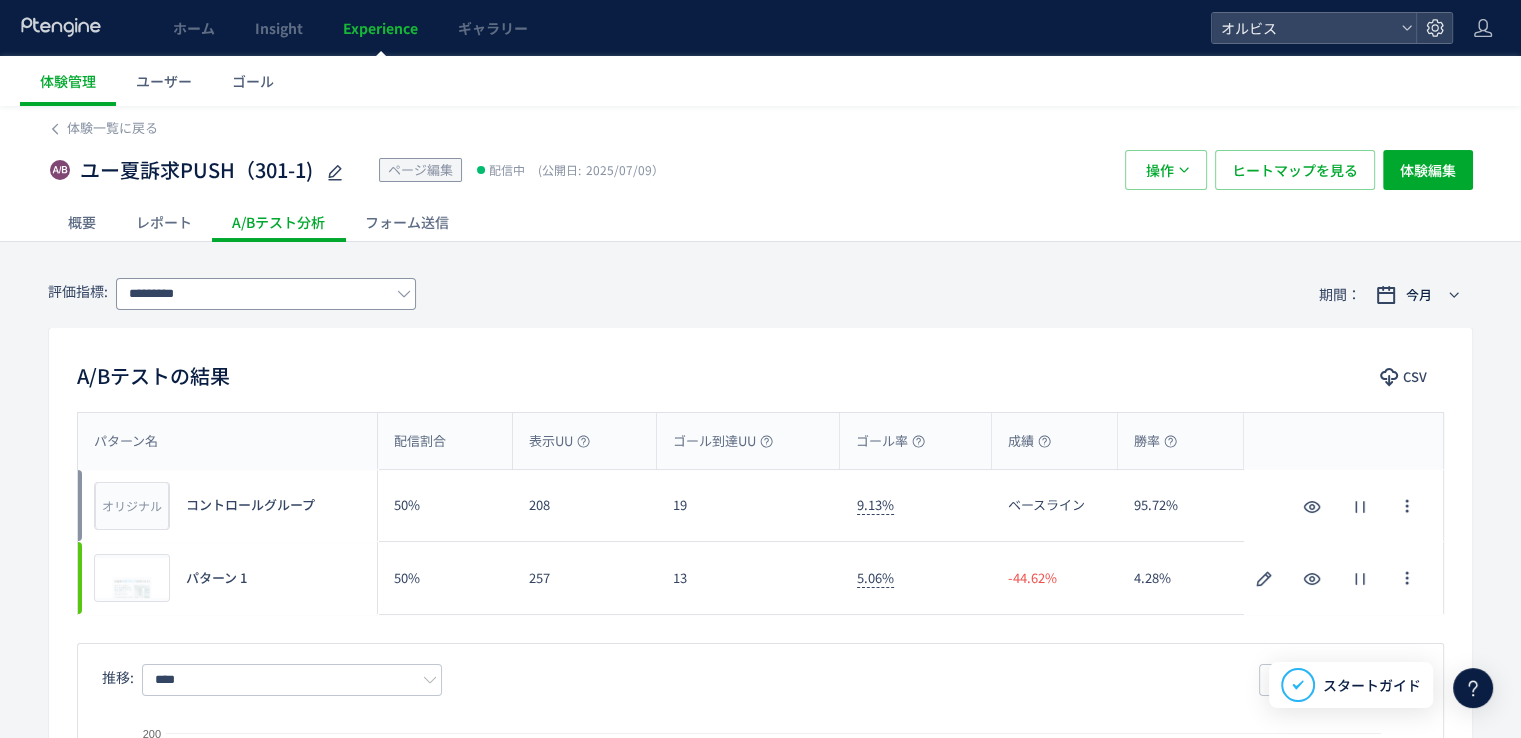 click on "評価指標:  ********* 期間： 今月" at bounding box center [760, 294] 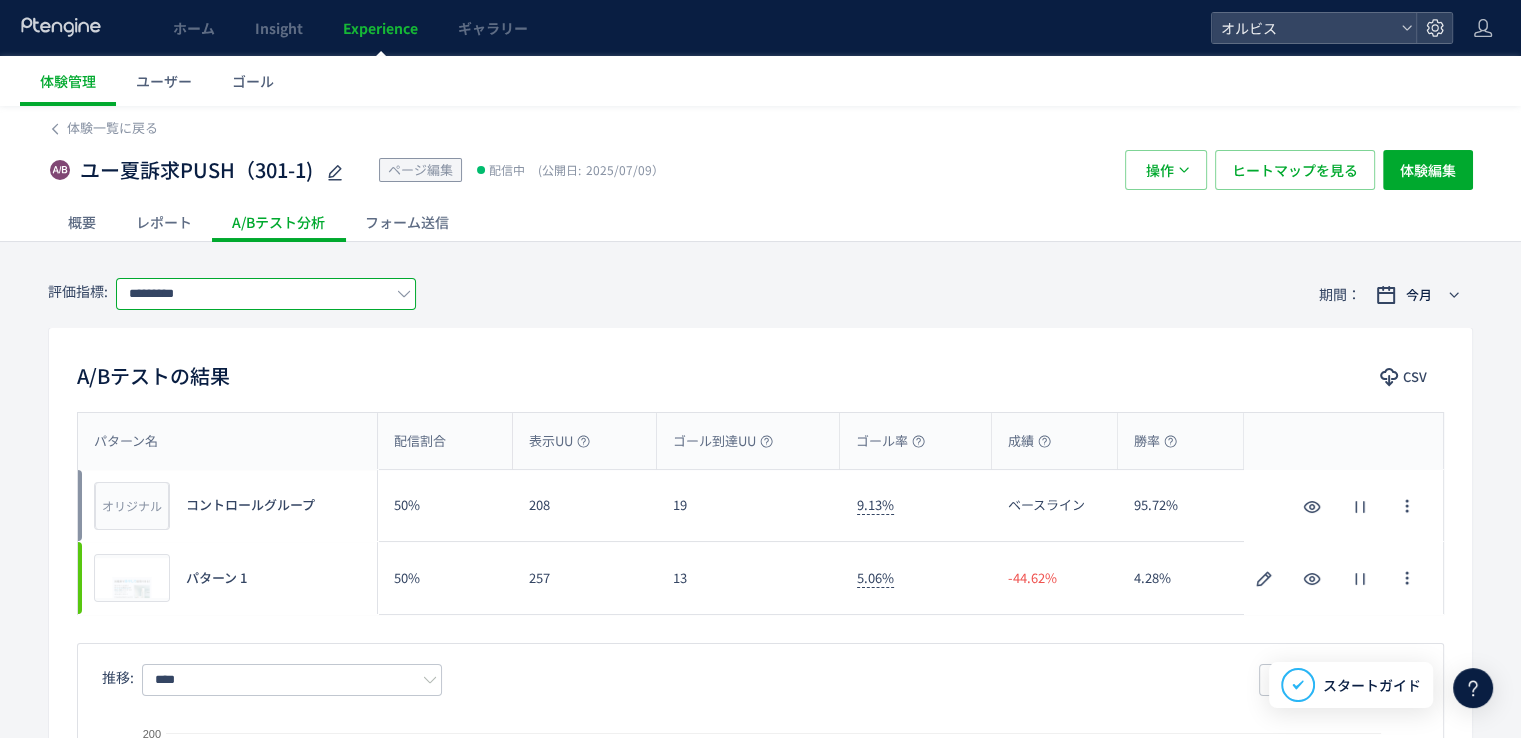 click on "*********" 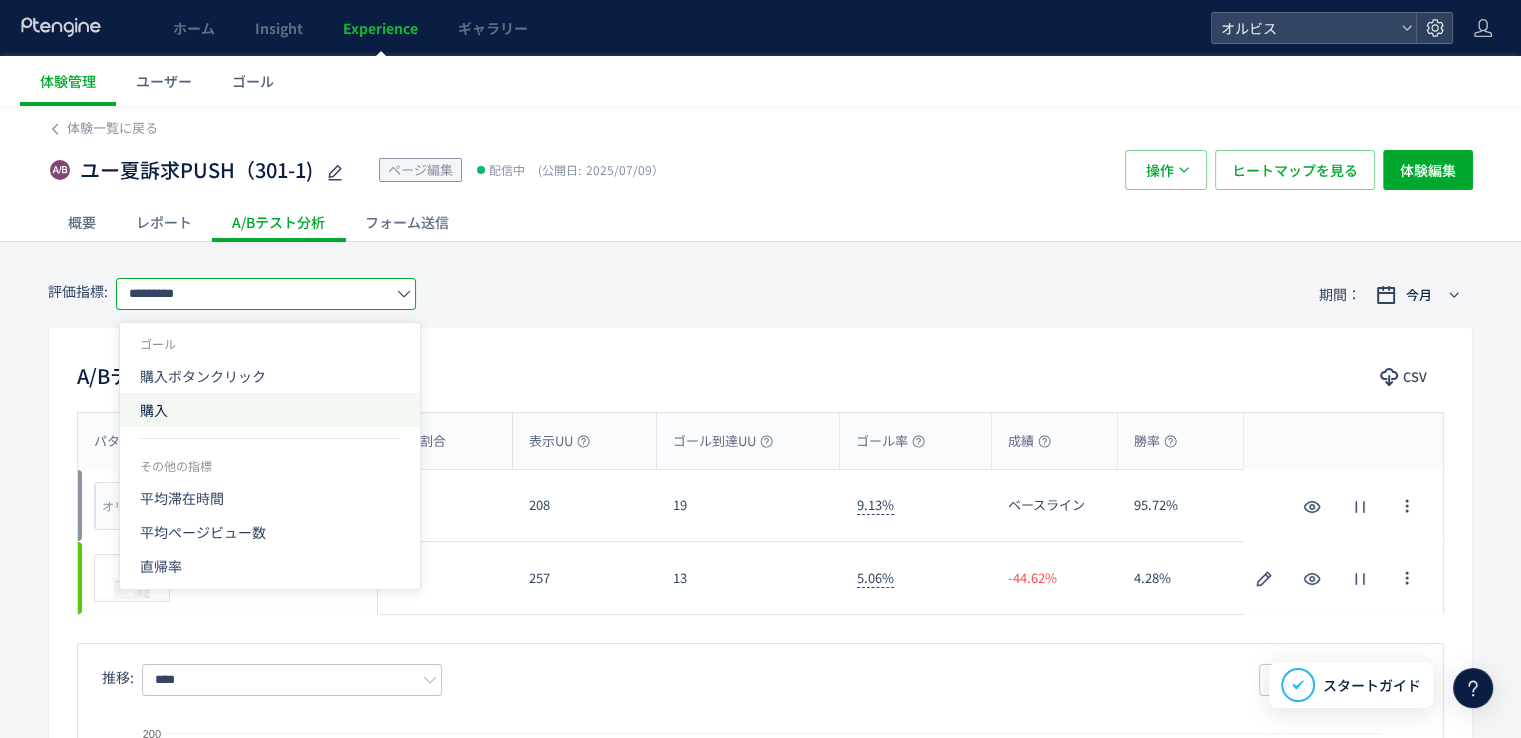 click on "購入" 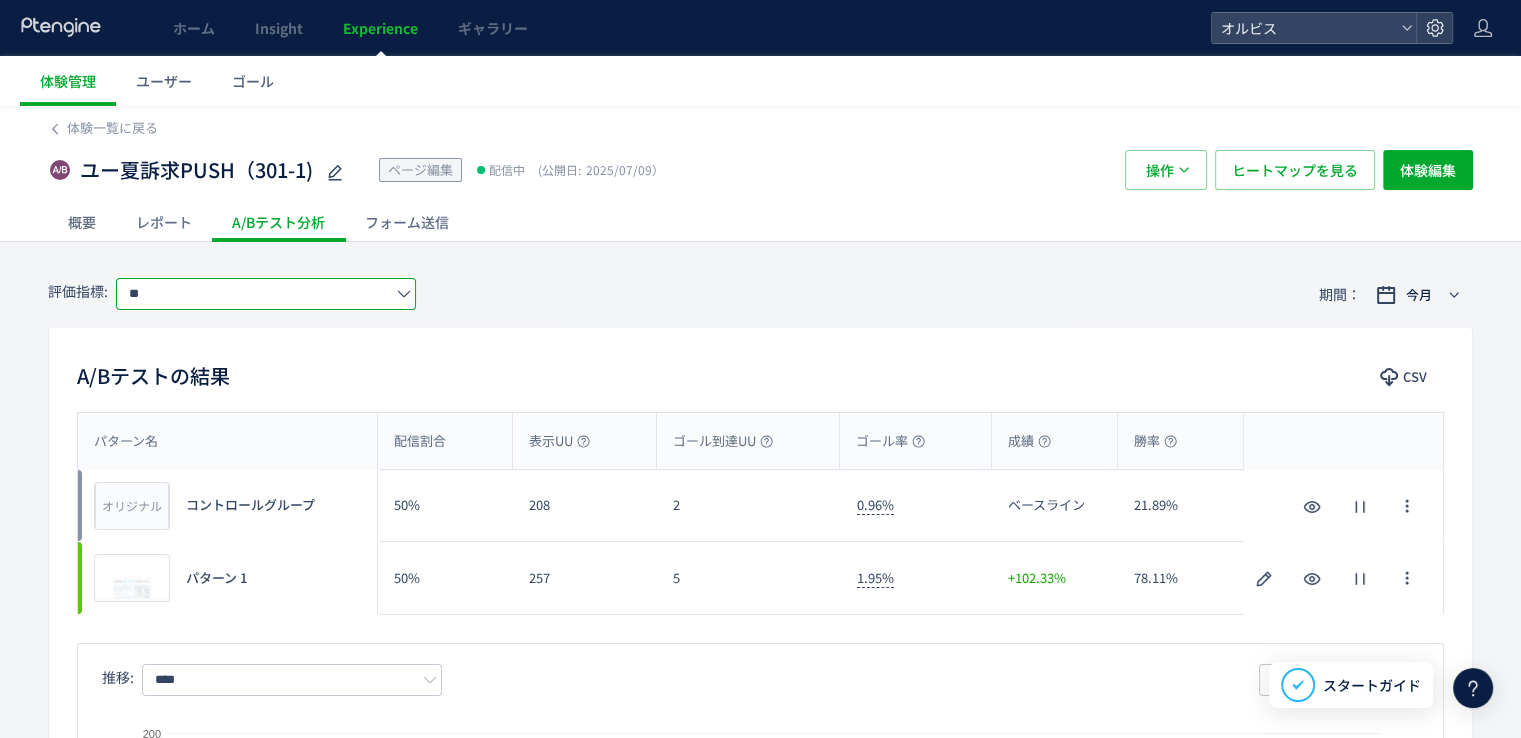 click on "**" 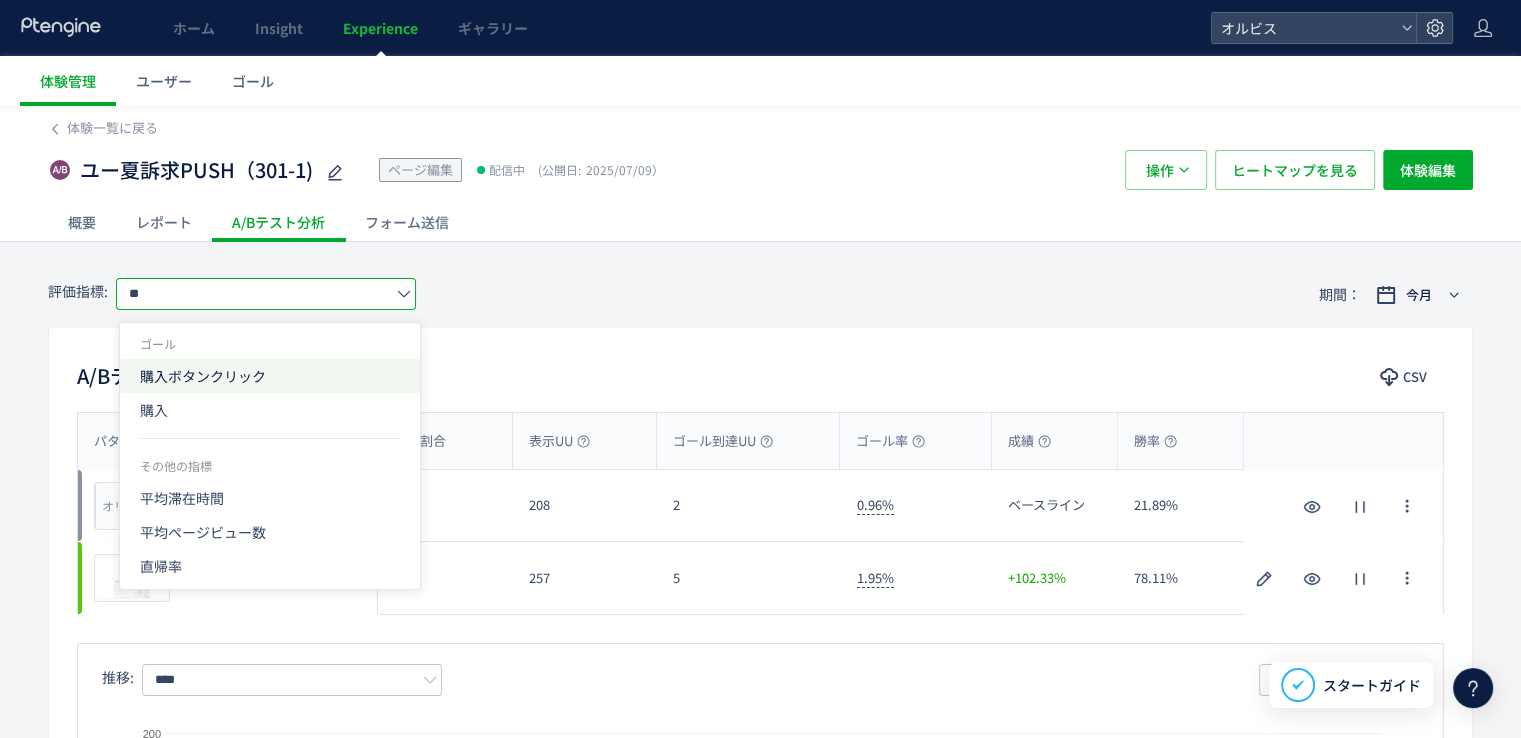 click on "購入ボタンクリック" 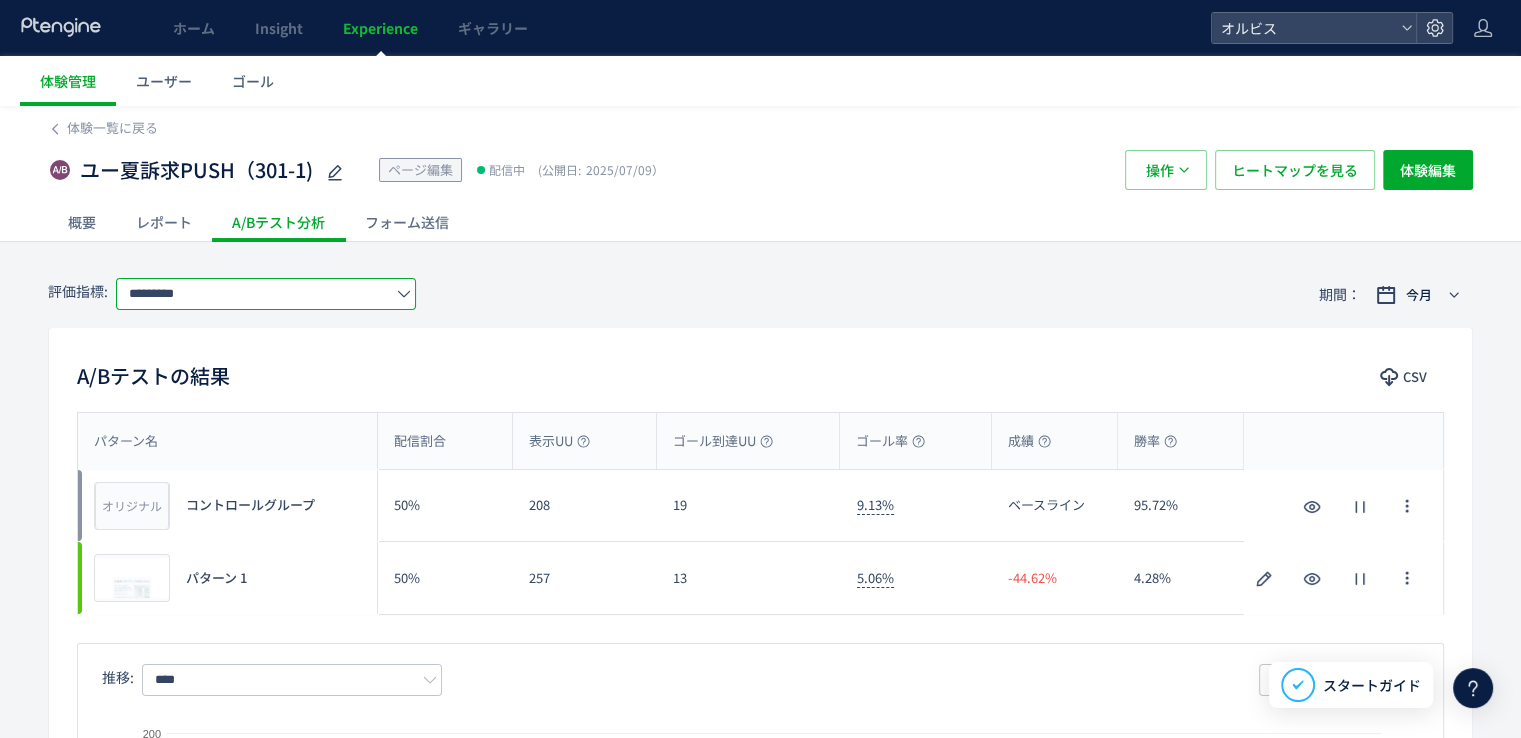 click on "*********" 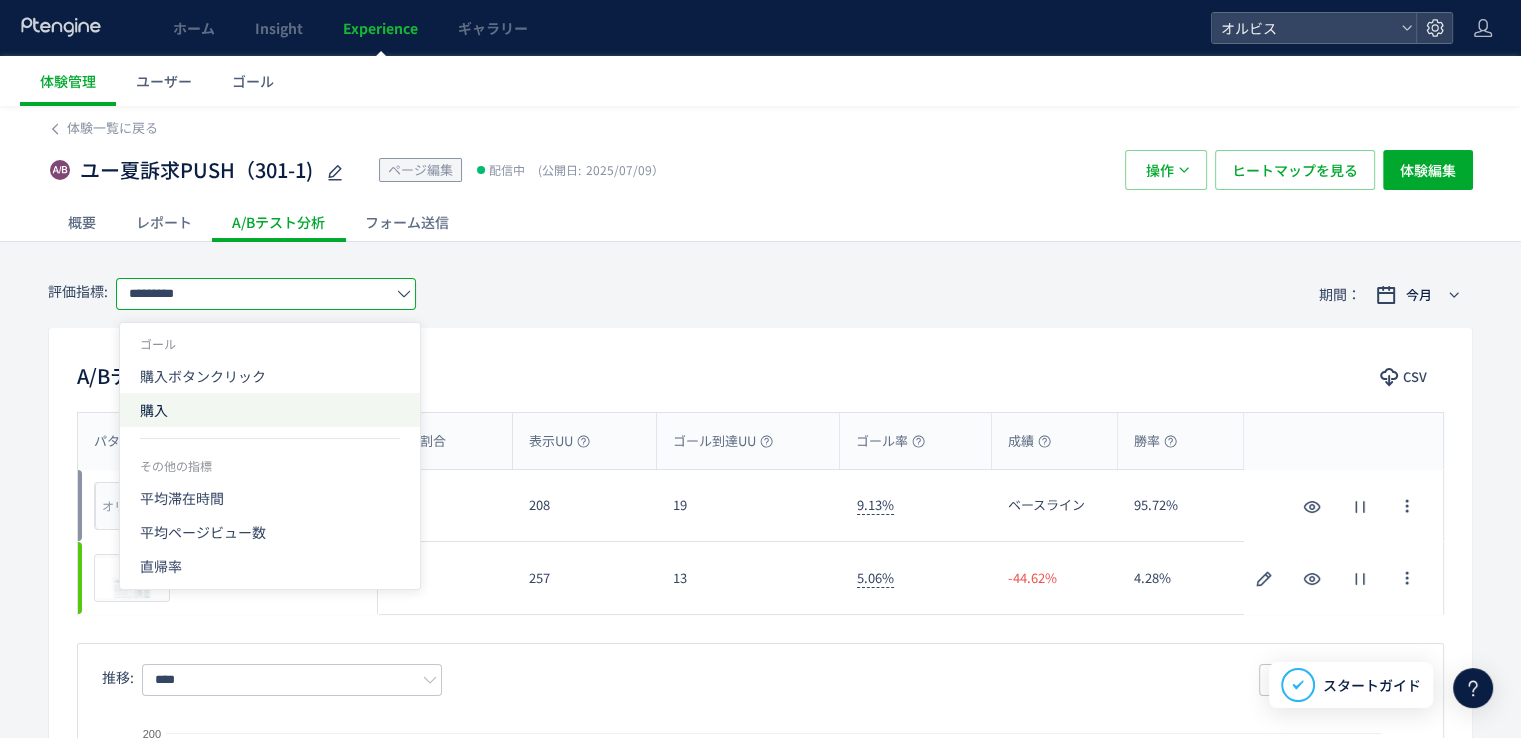 click on "購入" 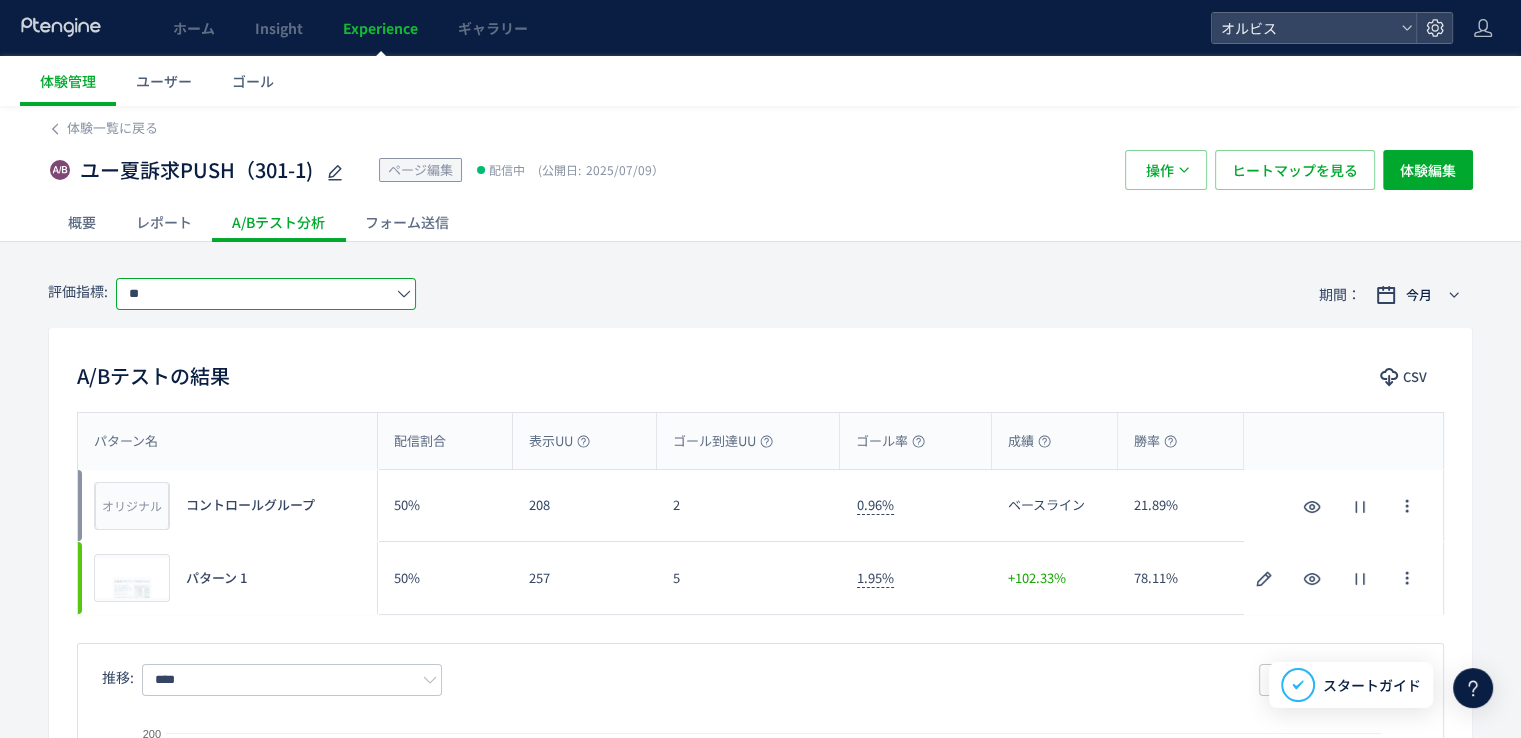 click on "**" 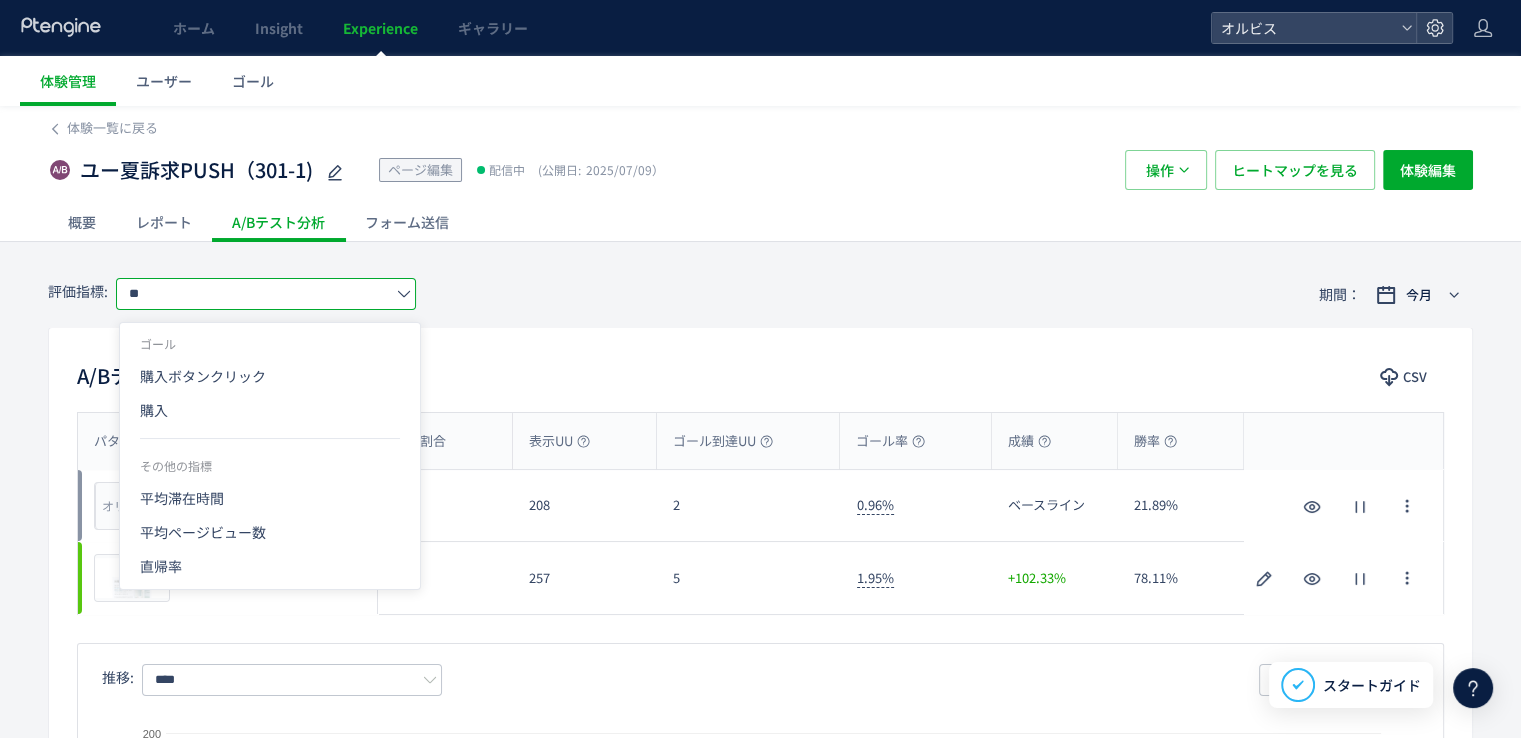 click on "評価指標:  ** 期間： 今月" at bounding box center (760, 294) 